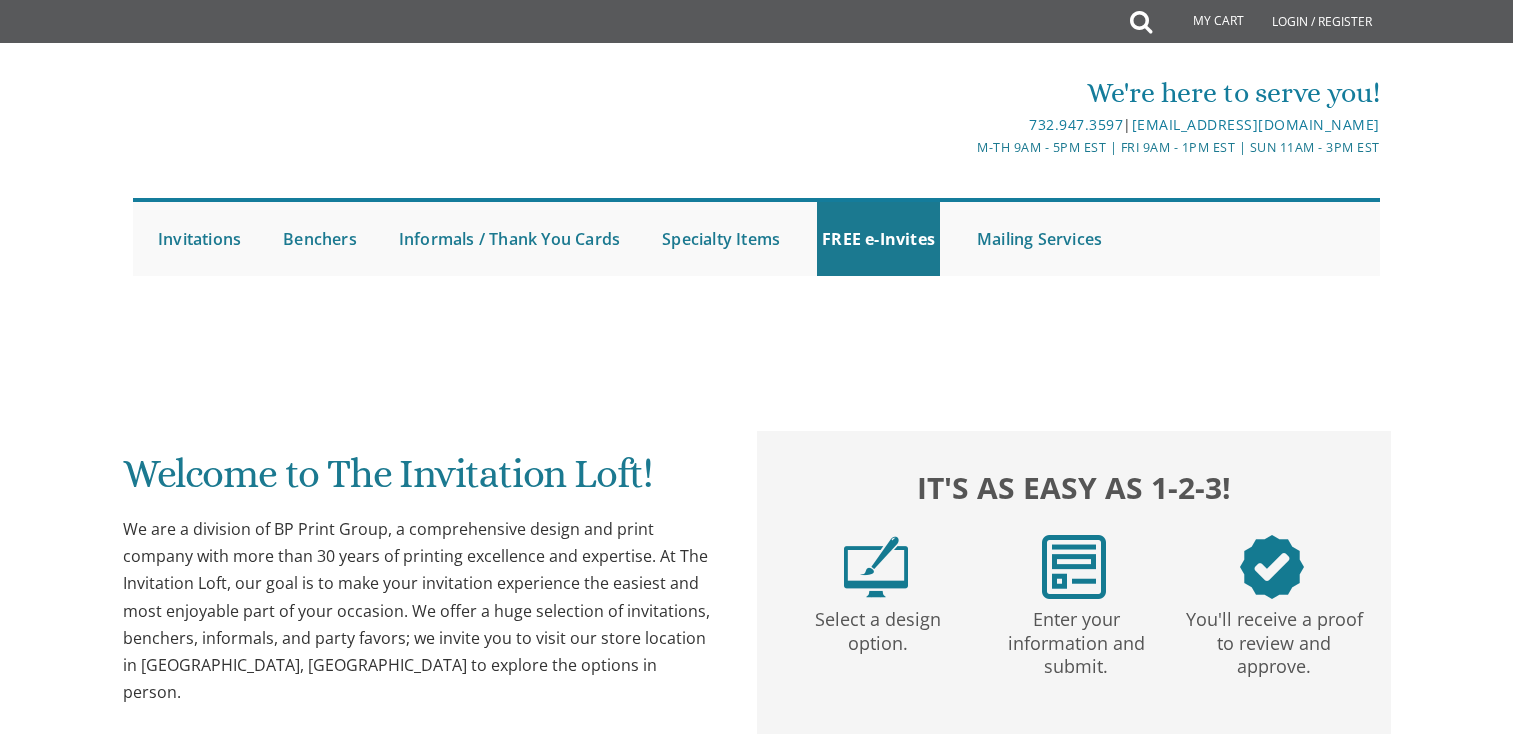 scroll, scrollTop: 0, scrollLeft: 0, axis: both 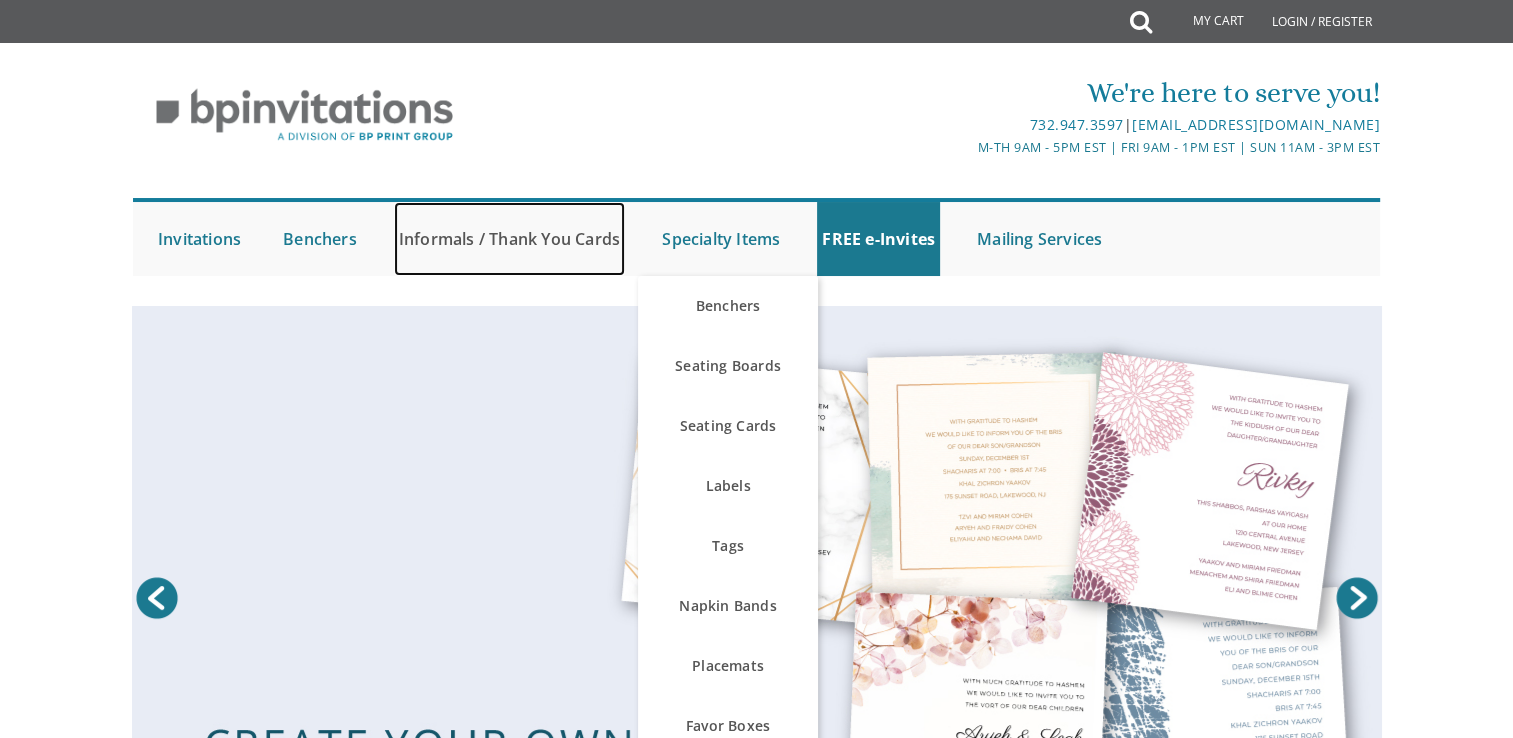 click on "Informals / Thank You Cards" at bounding box center (509, 239) 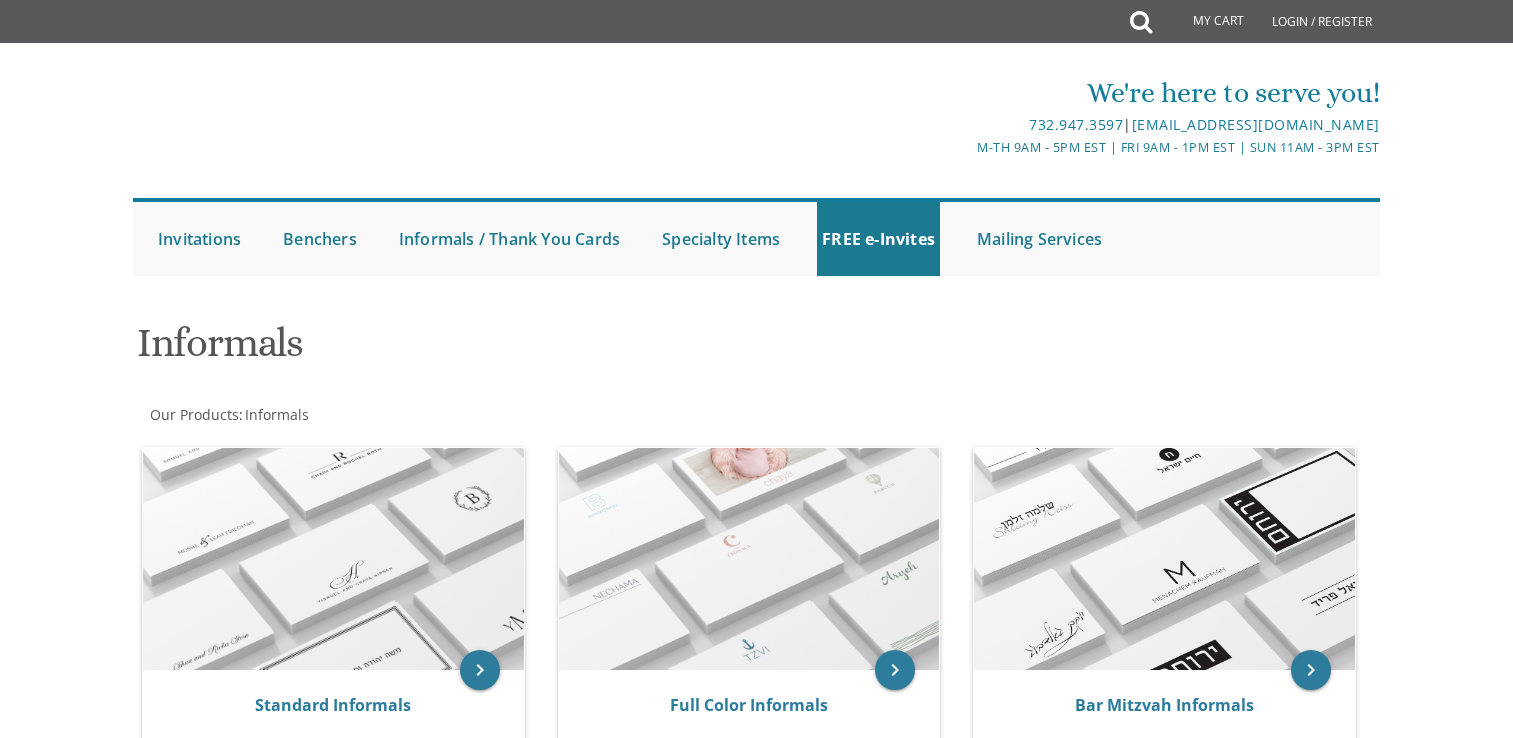 scroll, scrollTop: 0, scrollLeft: 0, axis: both 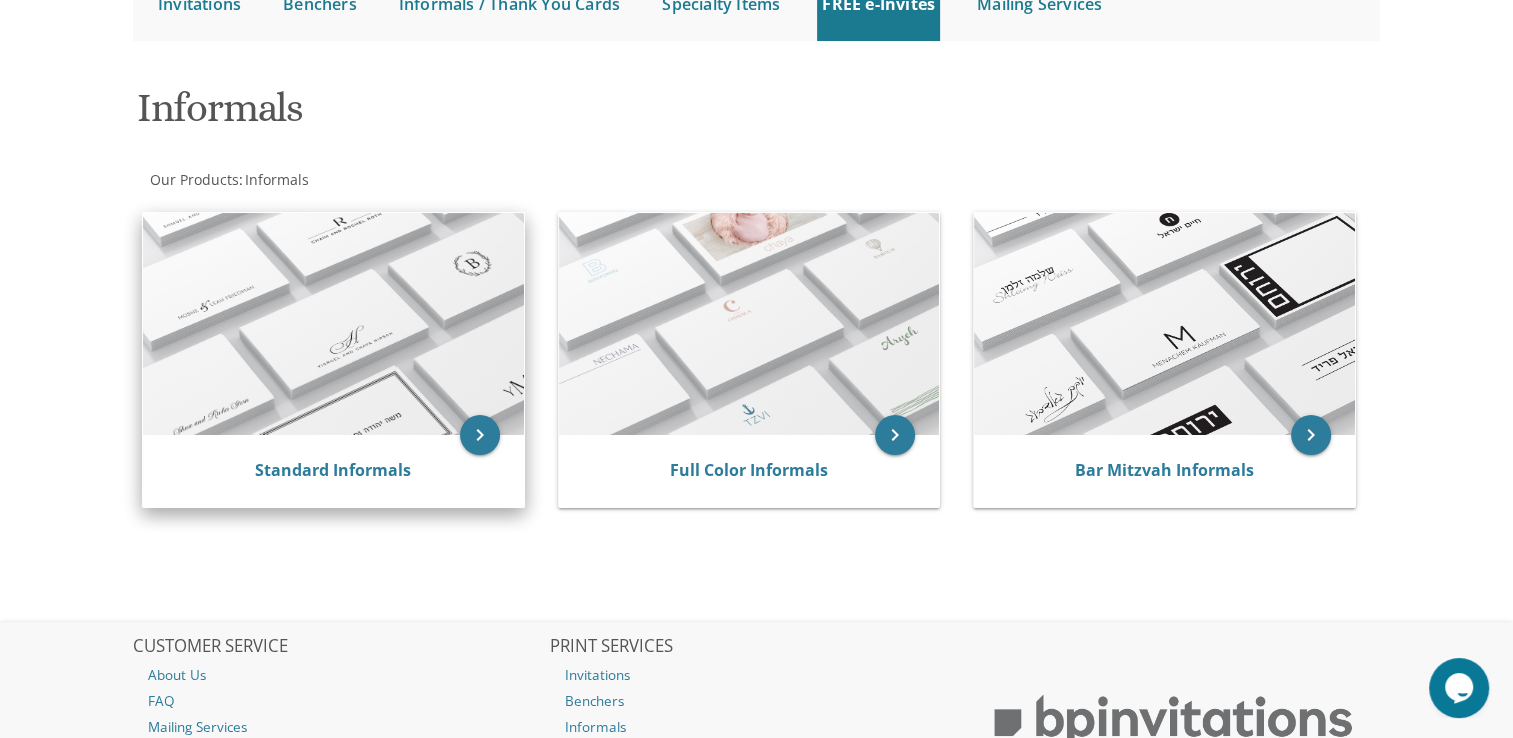 click at bounding box center (333, 324) 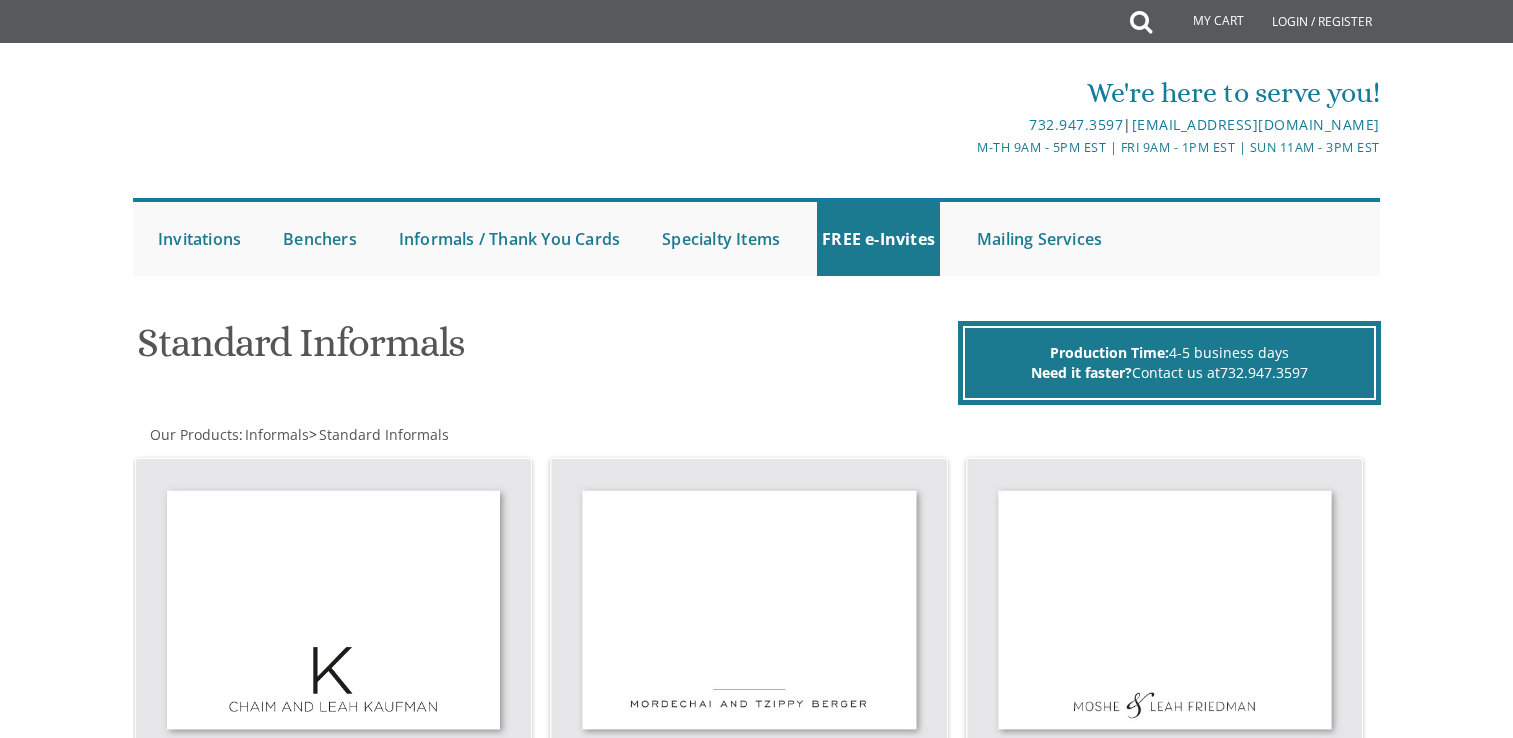scroll, scrollTop: 0, scrollLeft: 0, axis: both 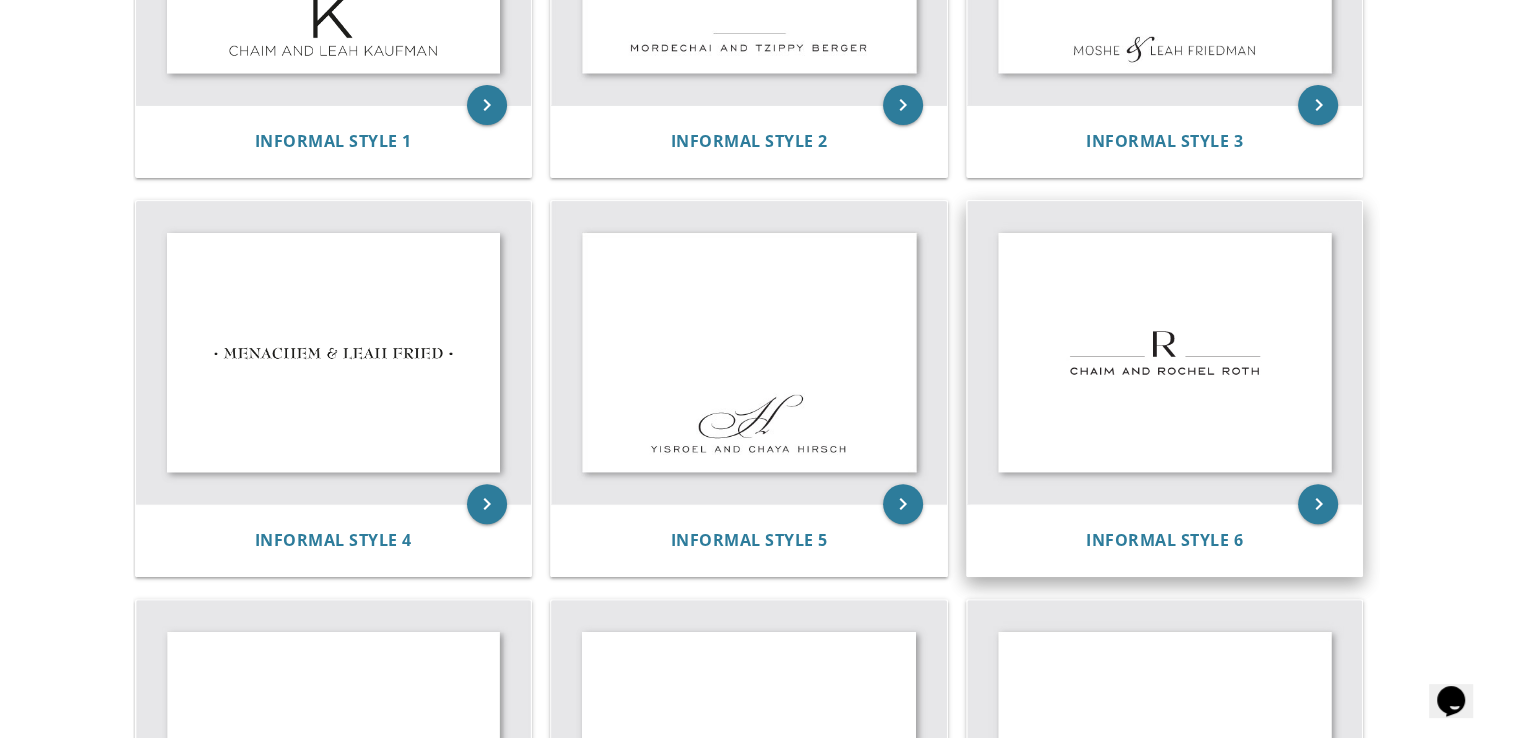 click at bounding box center (1165, 352) 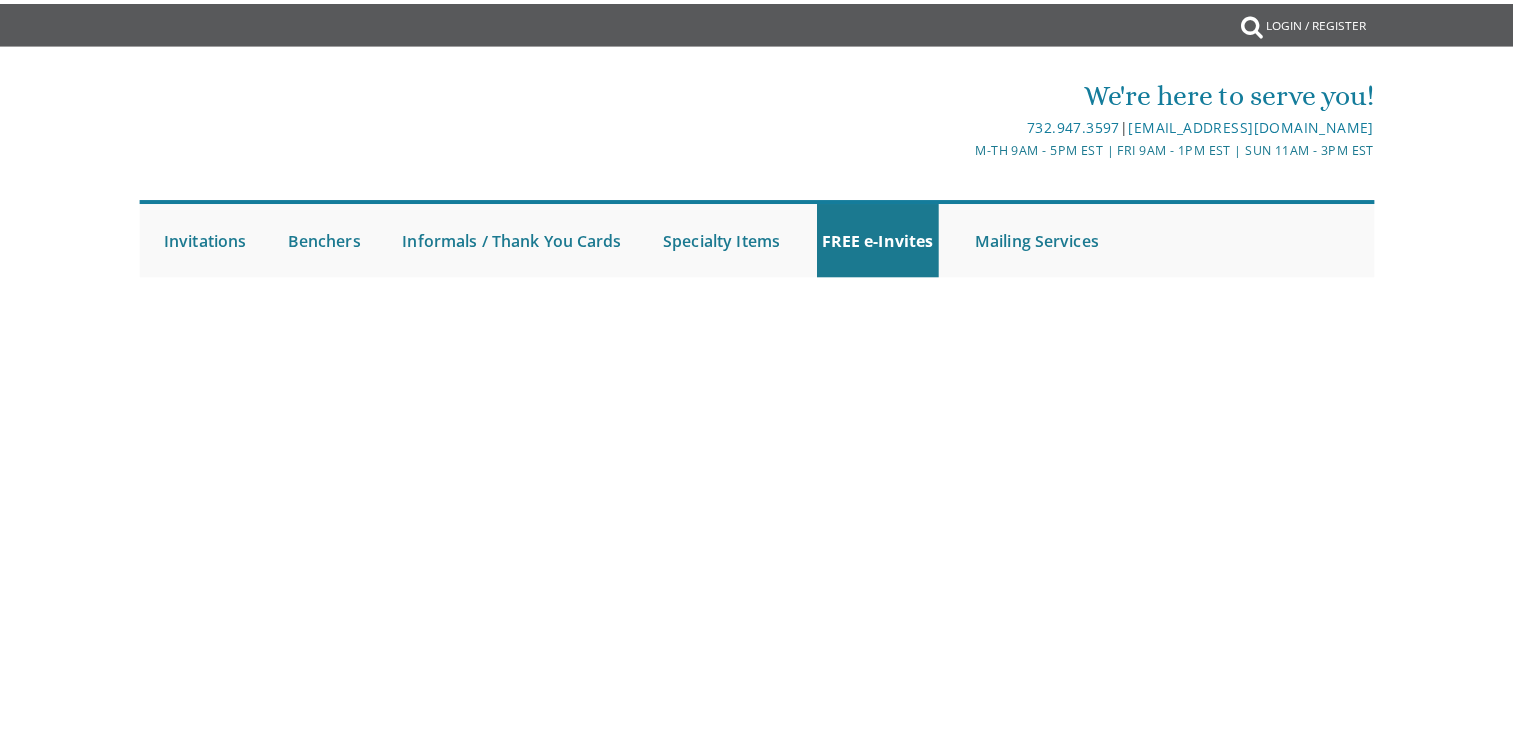 scroll, scrollTop: 0, scrollLeft: 0, axis: both 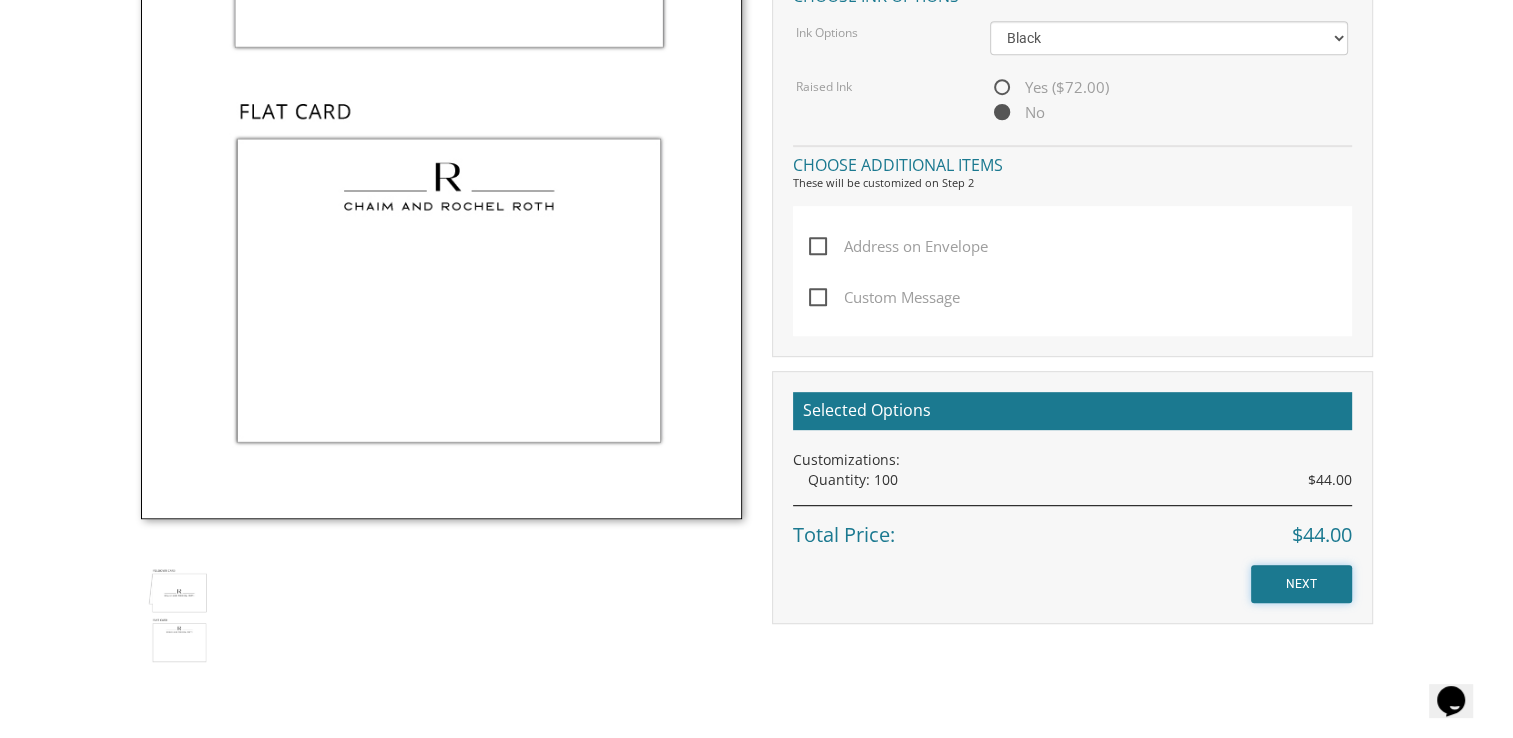 click on "NEXT" at bounding box center (1301, 584) 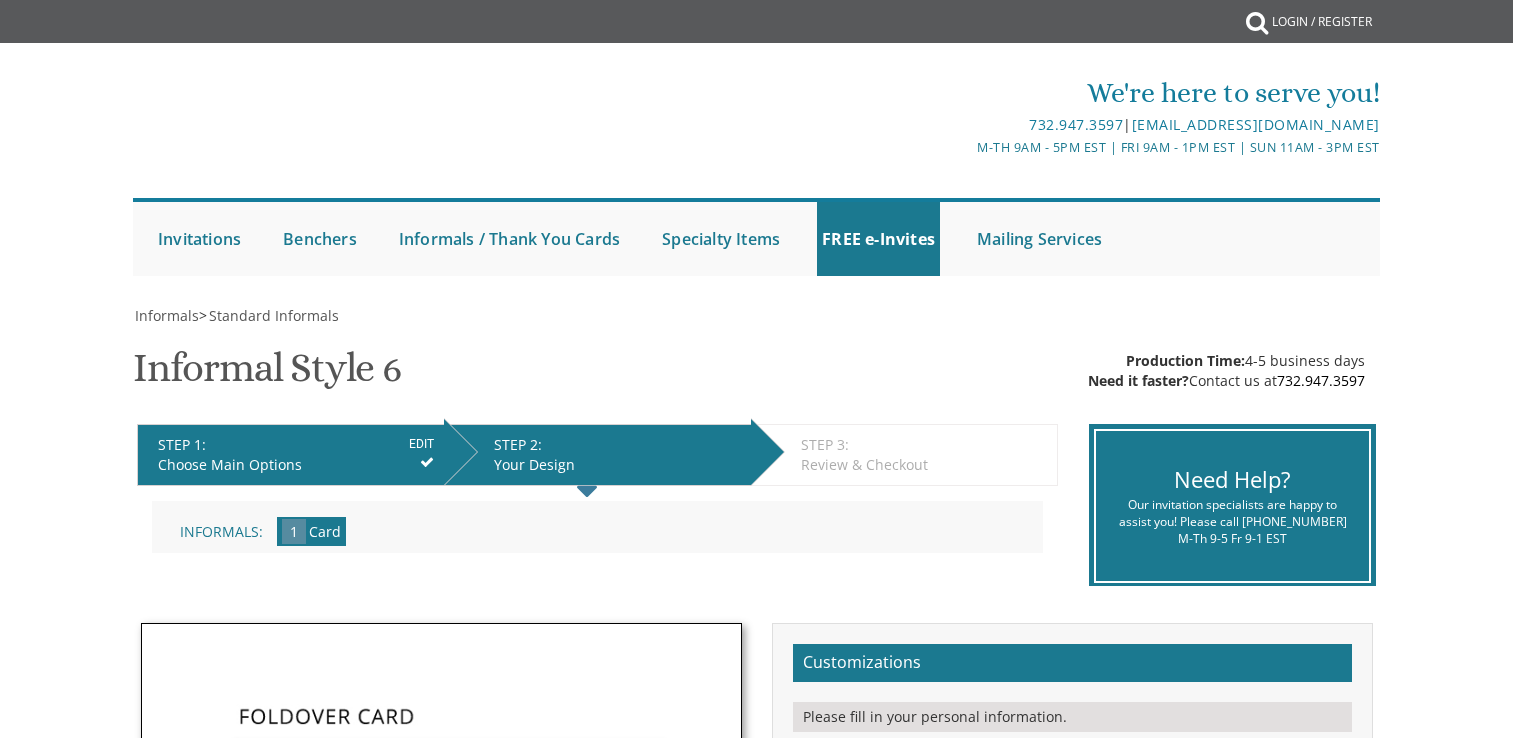 scroll, scrollTop: 0, scrollLeft: 0, axis: both 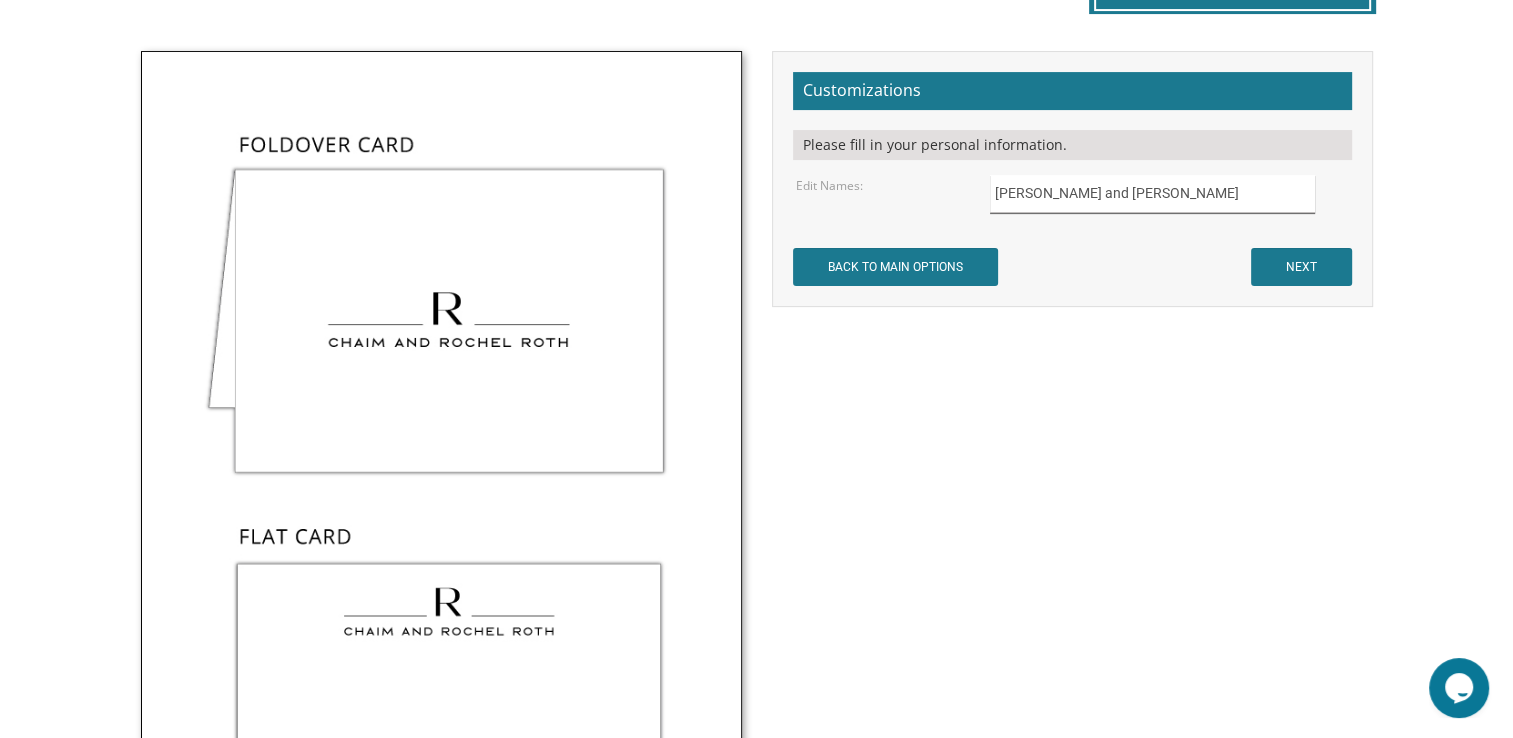 drag, startPoint x: 1166, startPoint y: 190, endPoint x: 857, endPoint y: 218, distance: 310.26602 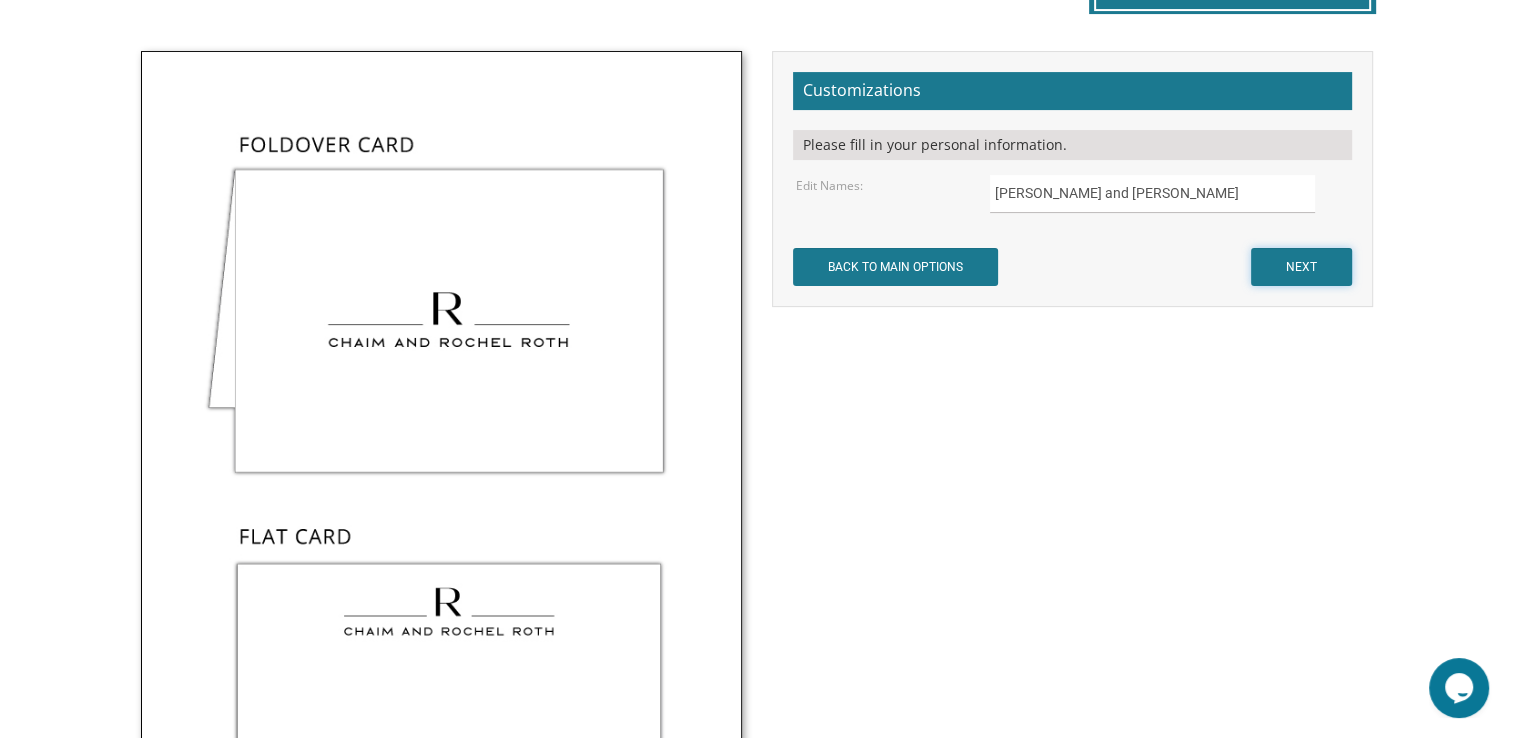 click on "NEXT" at bounding box center (1301, 267) 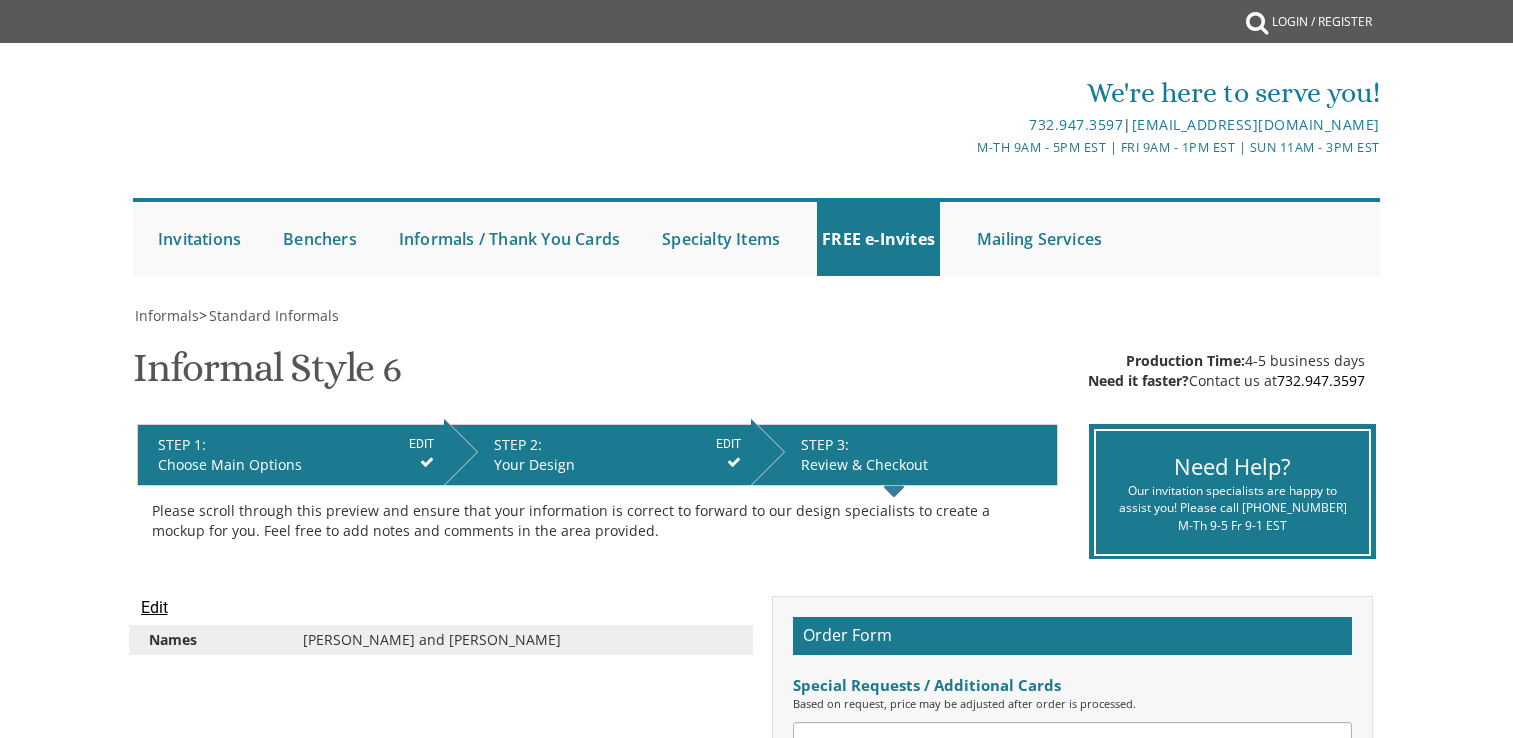 scroll, scrollTop: 0, scrollLeft: 0, axis: both 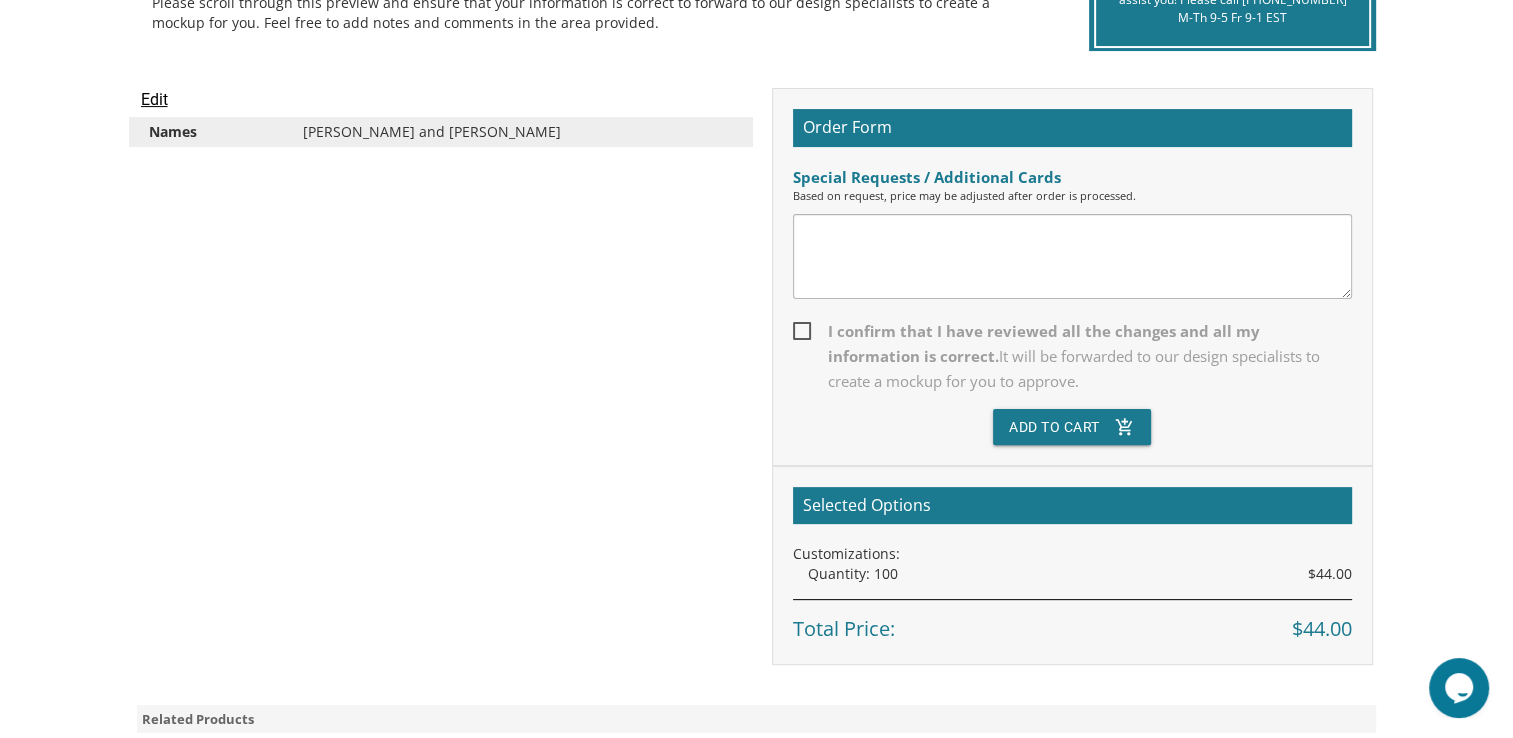 click on "I confirm that I have reviewed all the changes and all my information is correct.   It will be forwarded to our design specialists to create a mockup for you to approve." at bounding box center [1072, 356] 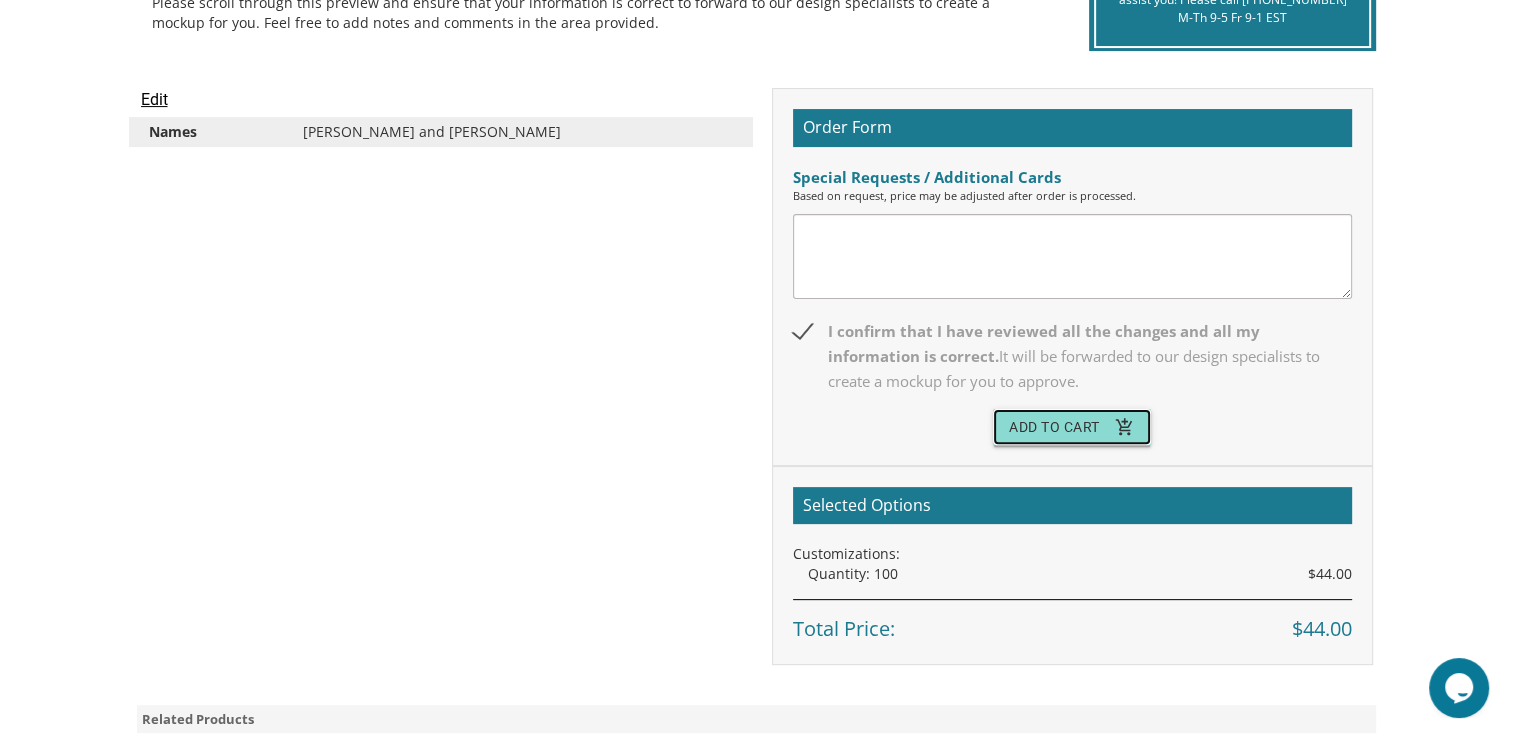 click on "Add To Cart
add_shopping_cart" at bounding box center (1072, 427) 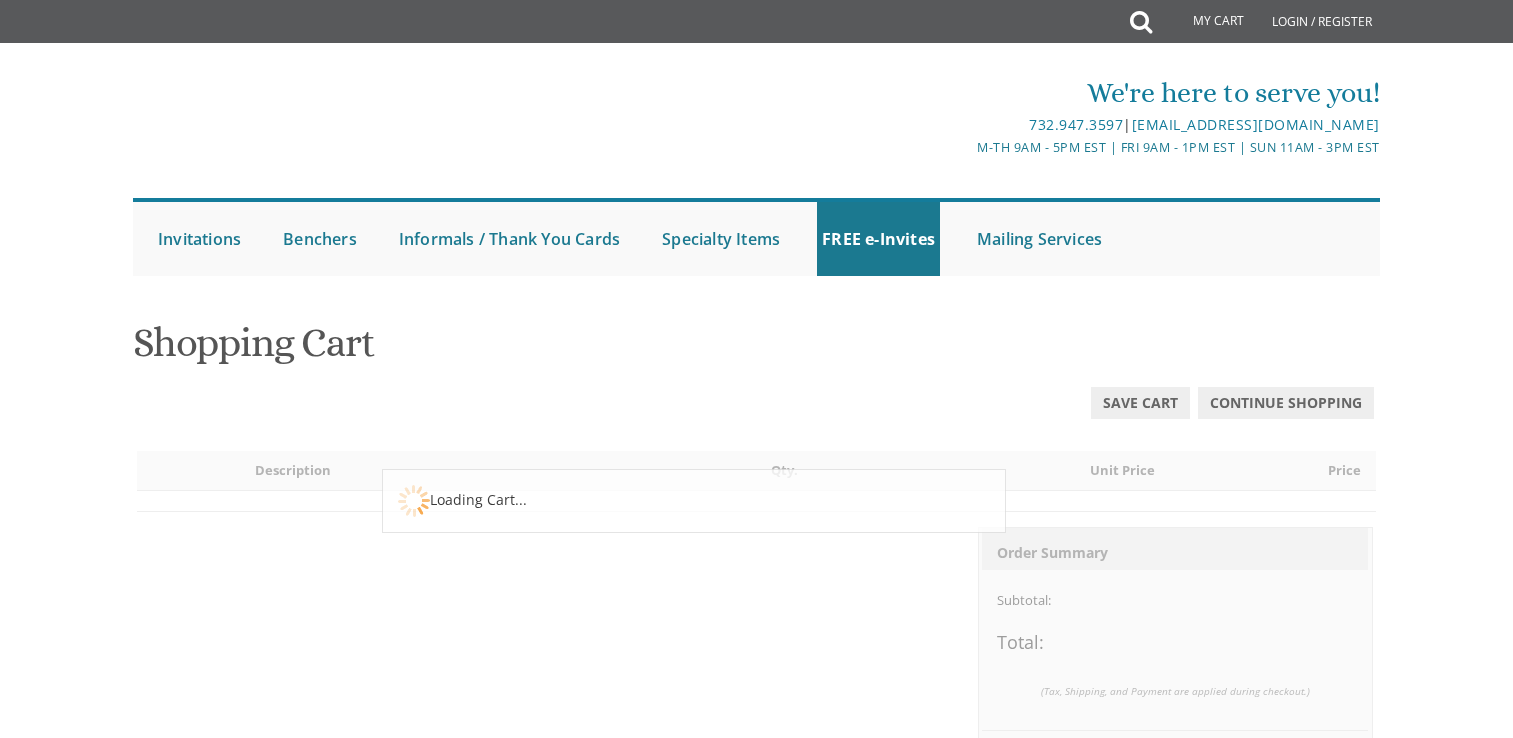 scroll, scrollTop: 0, scrollLeft: 0, axis: both 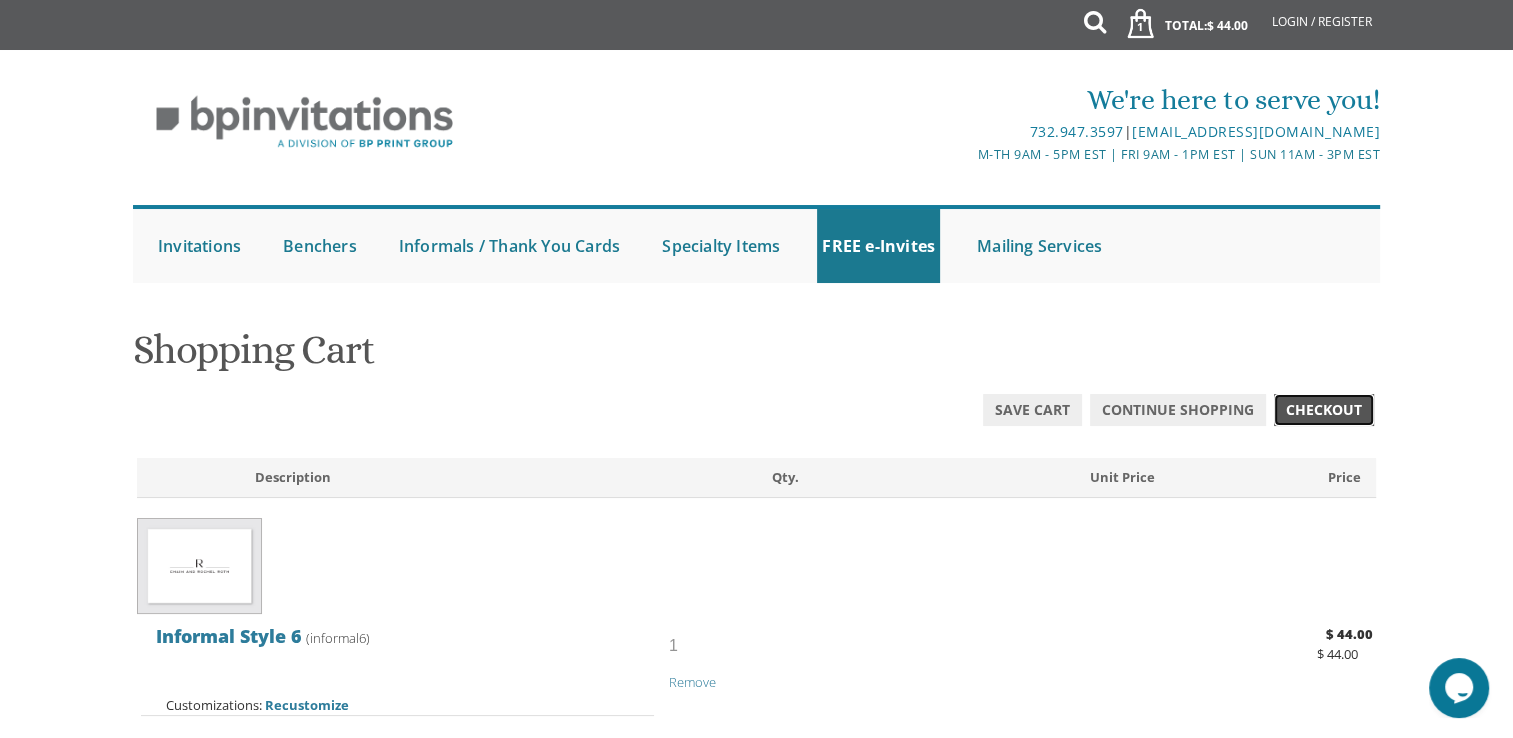 click on "Checkout" at bounding box center [1324, 410] 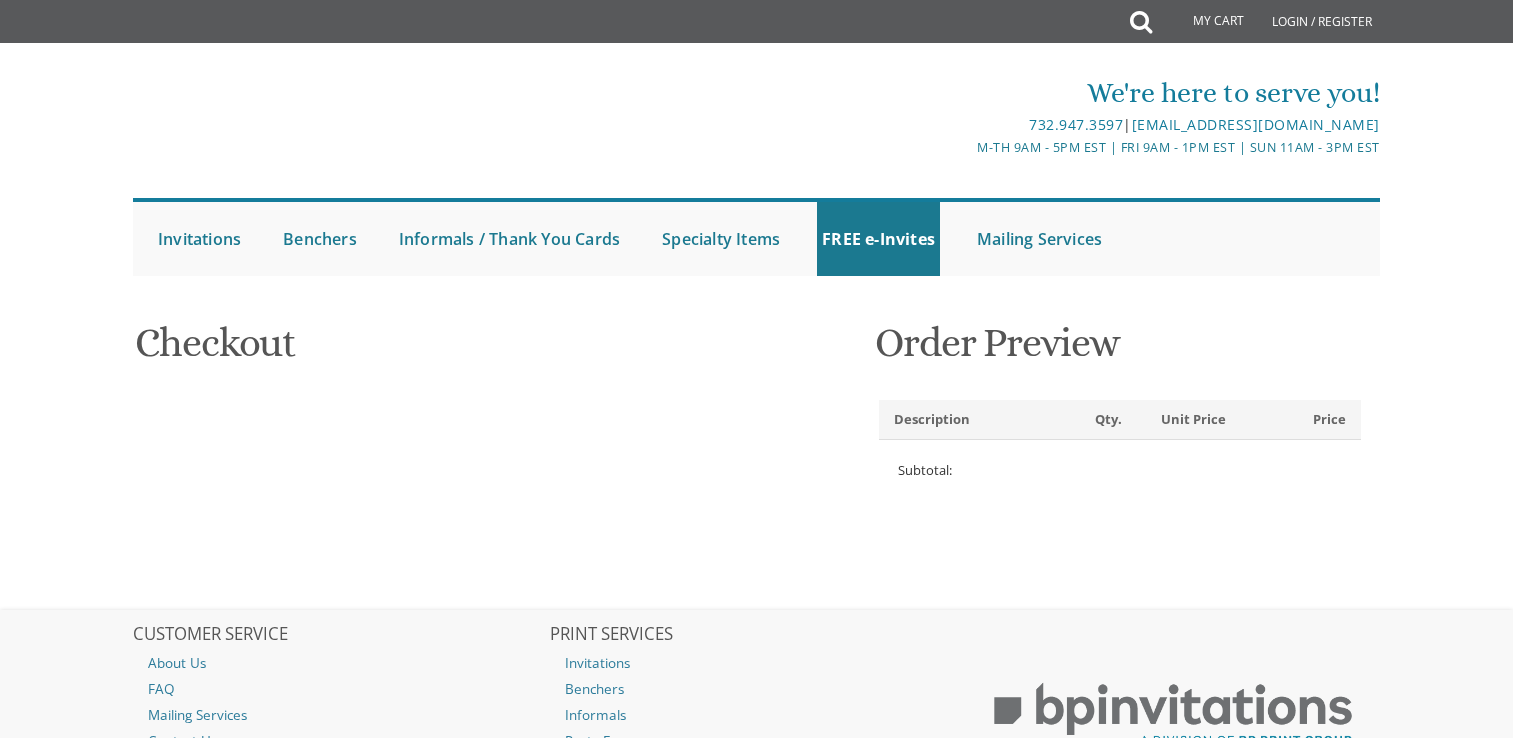 scroll, scrollTop: 0, scrollLeft: 0, axis: both 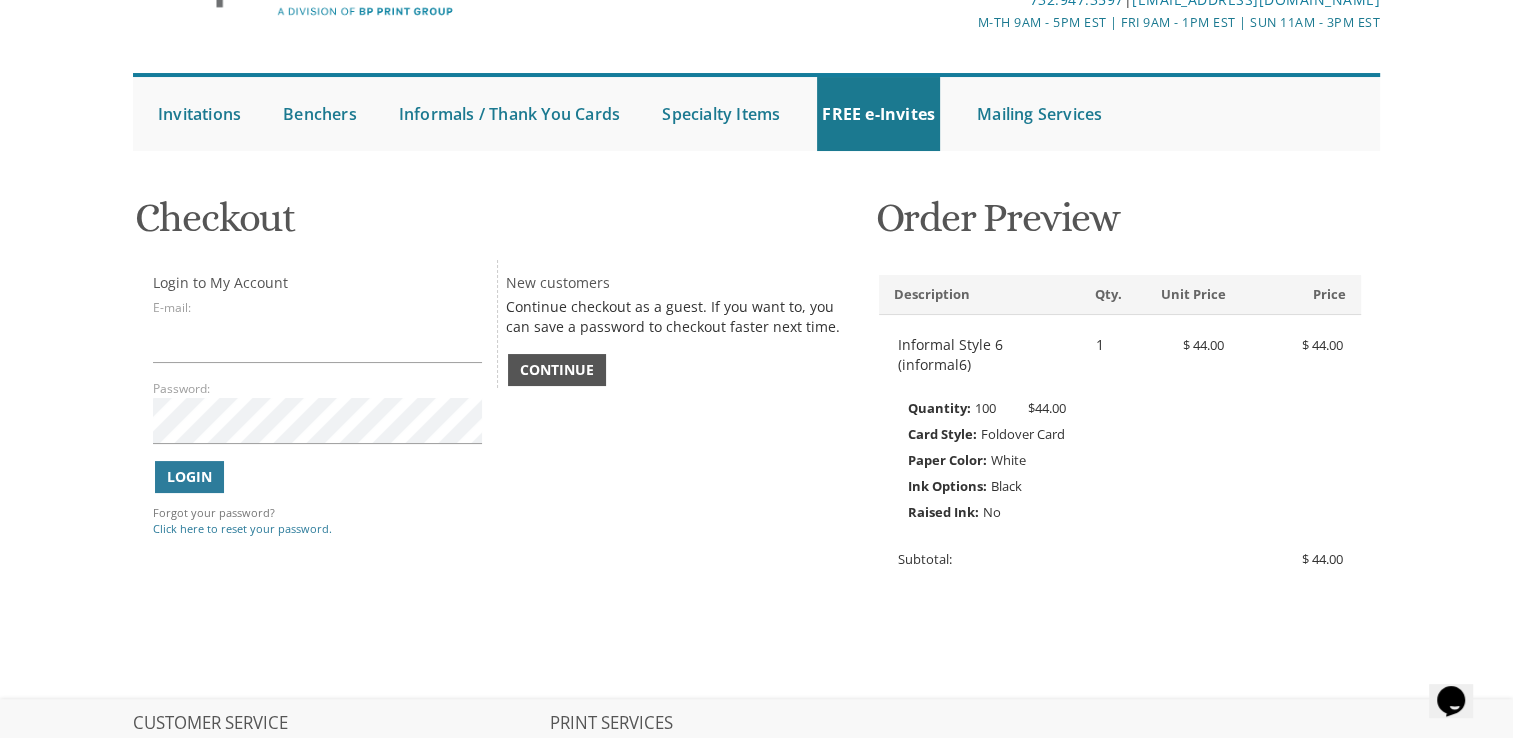 click on "Continue" at bounding box center [557, 370] 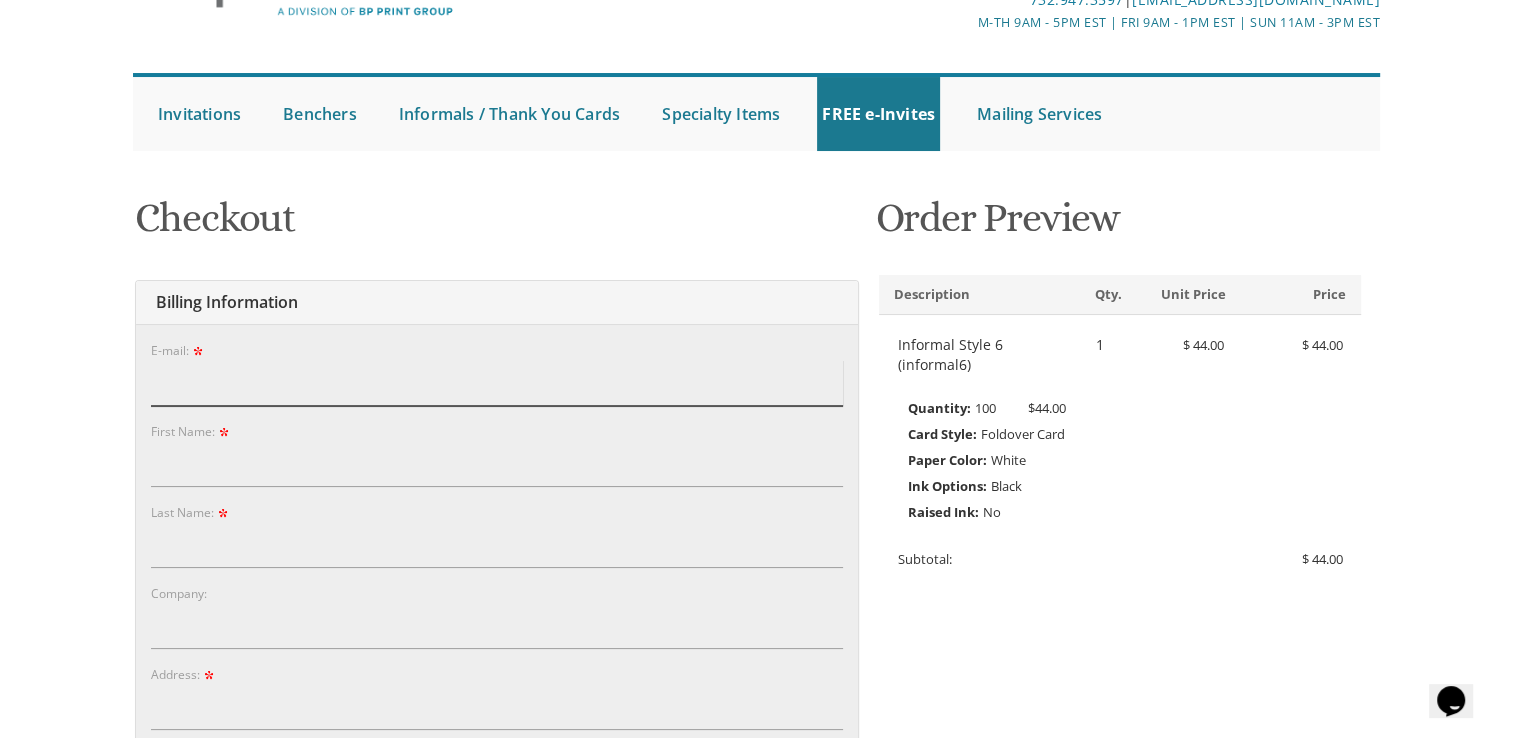 click on "E-mail:" at bounding box center [497, 383] 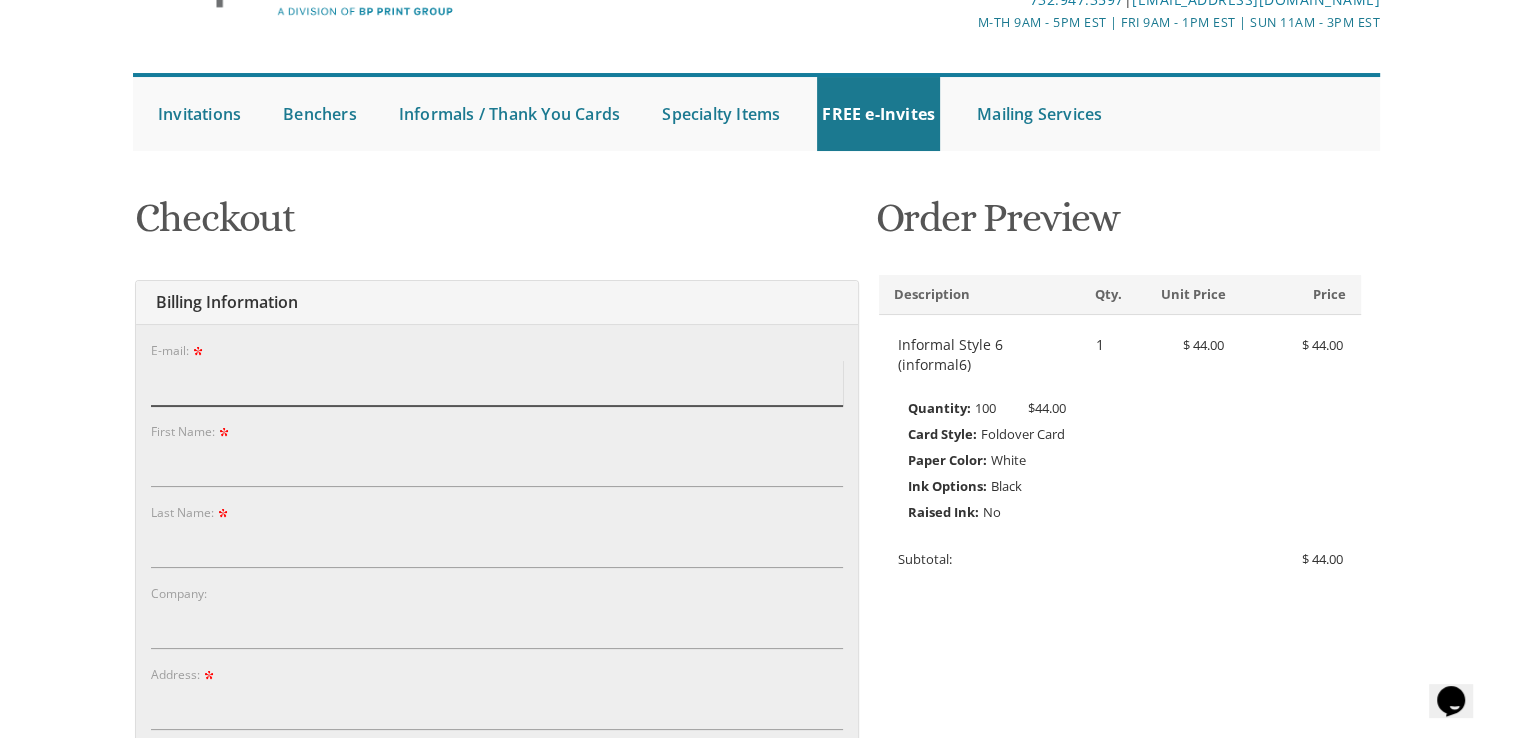 type on "adenaguttman@gmail.com" 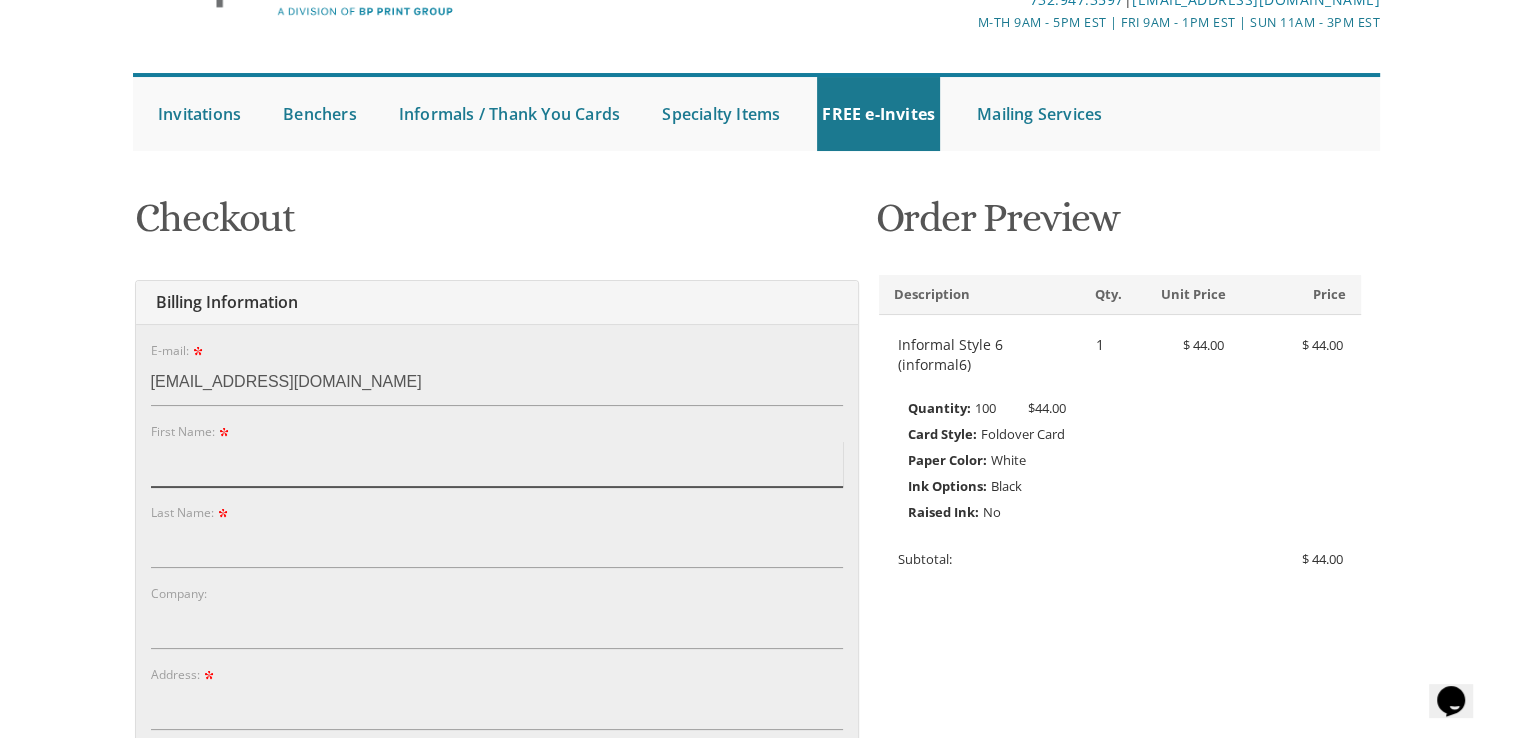 type on "Devory" 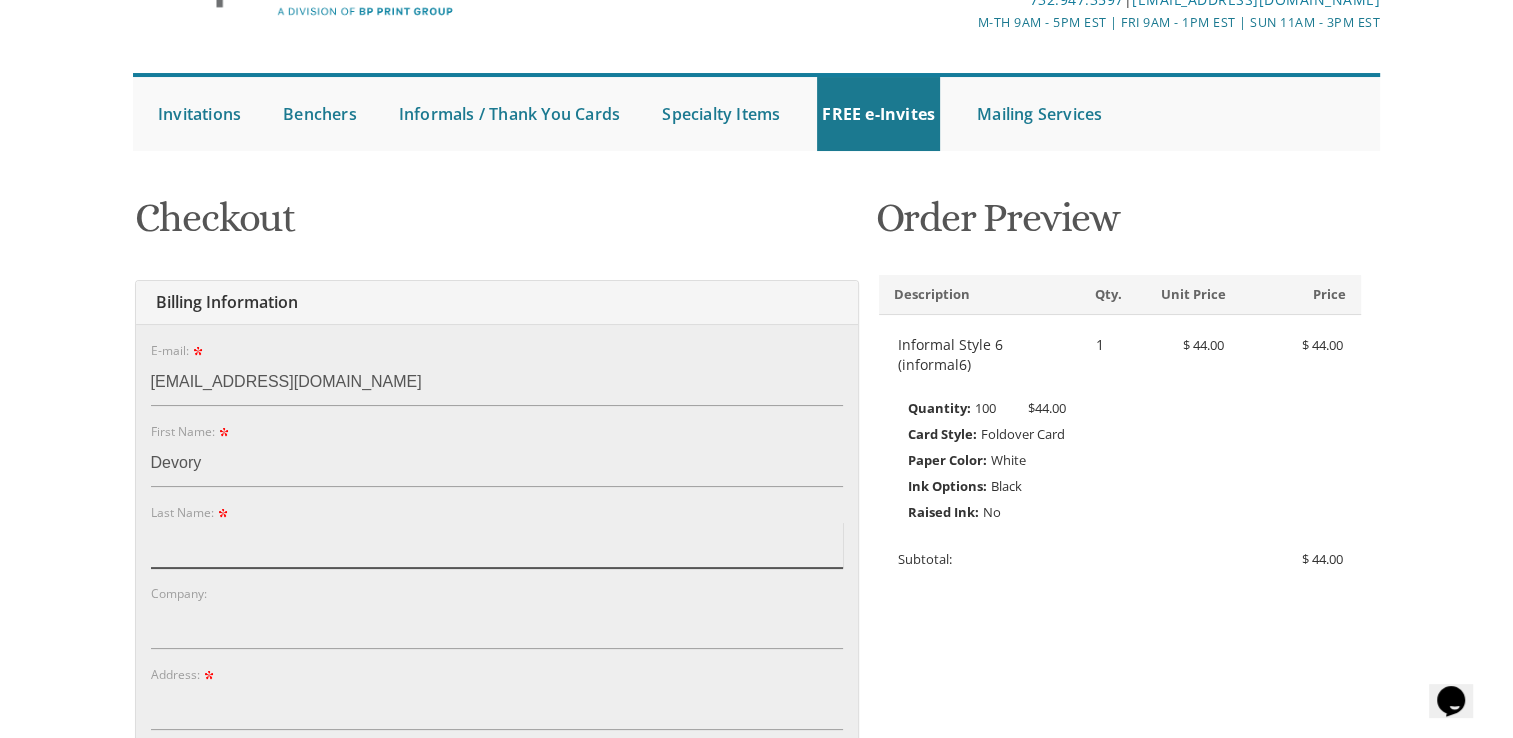 type on "Rayman" 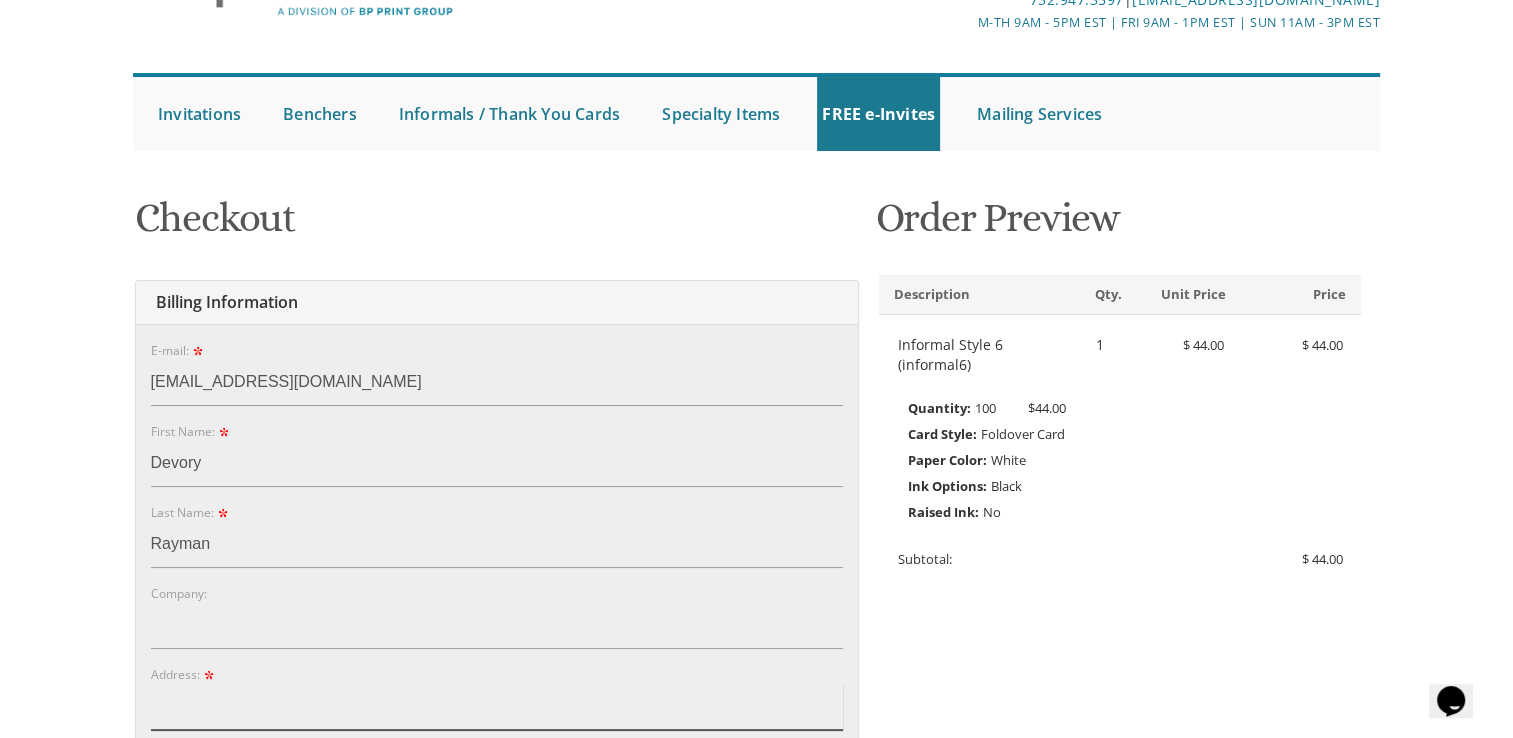 type on "6101" 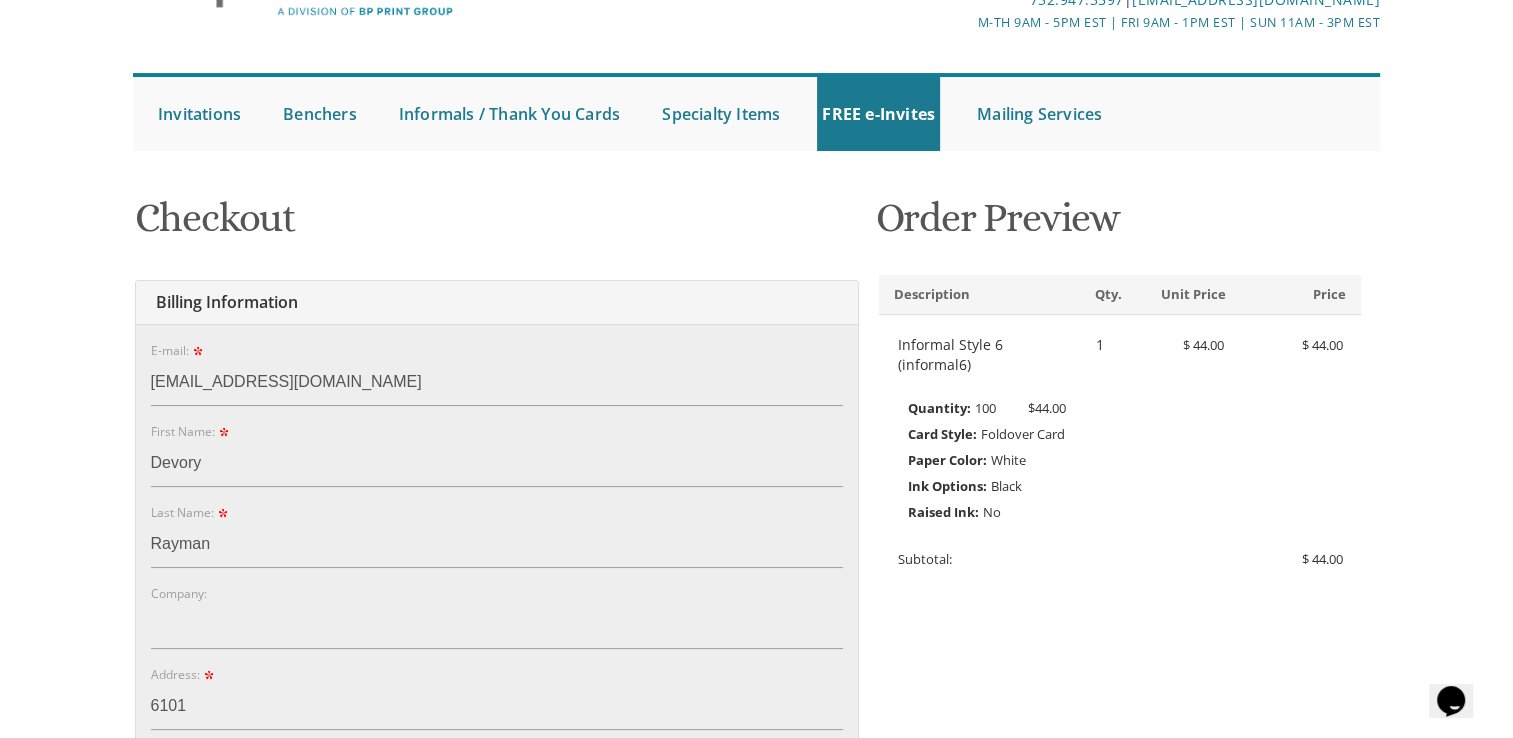type on "wirt ave" 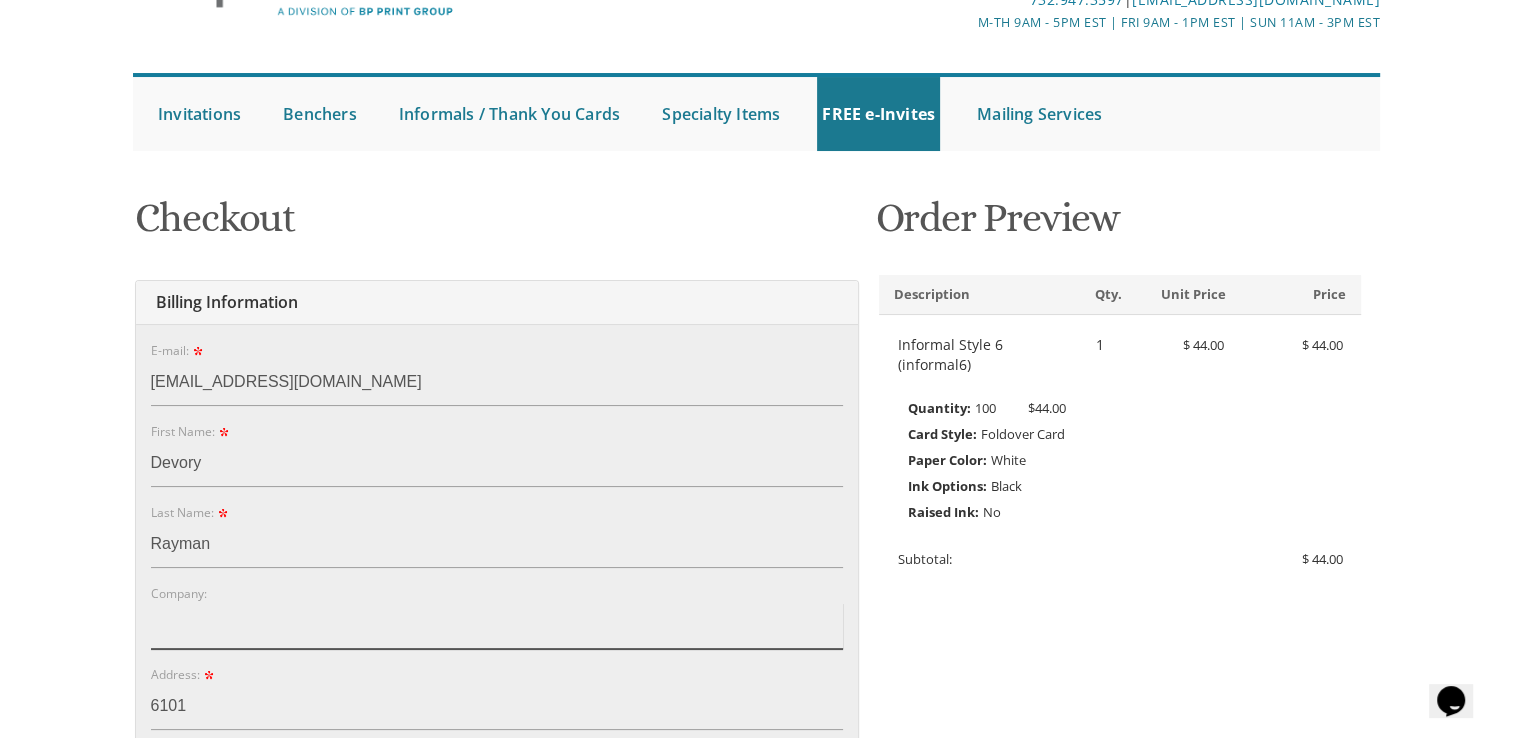 type on "EHP" 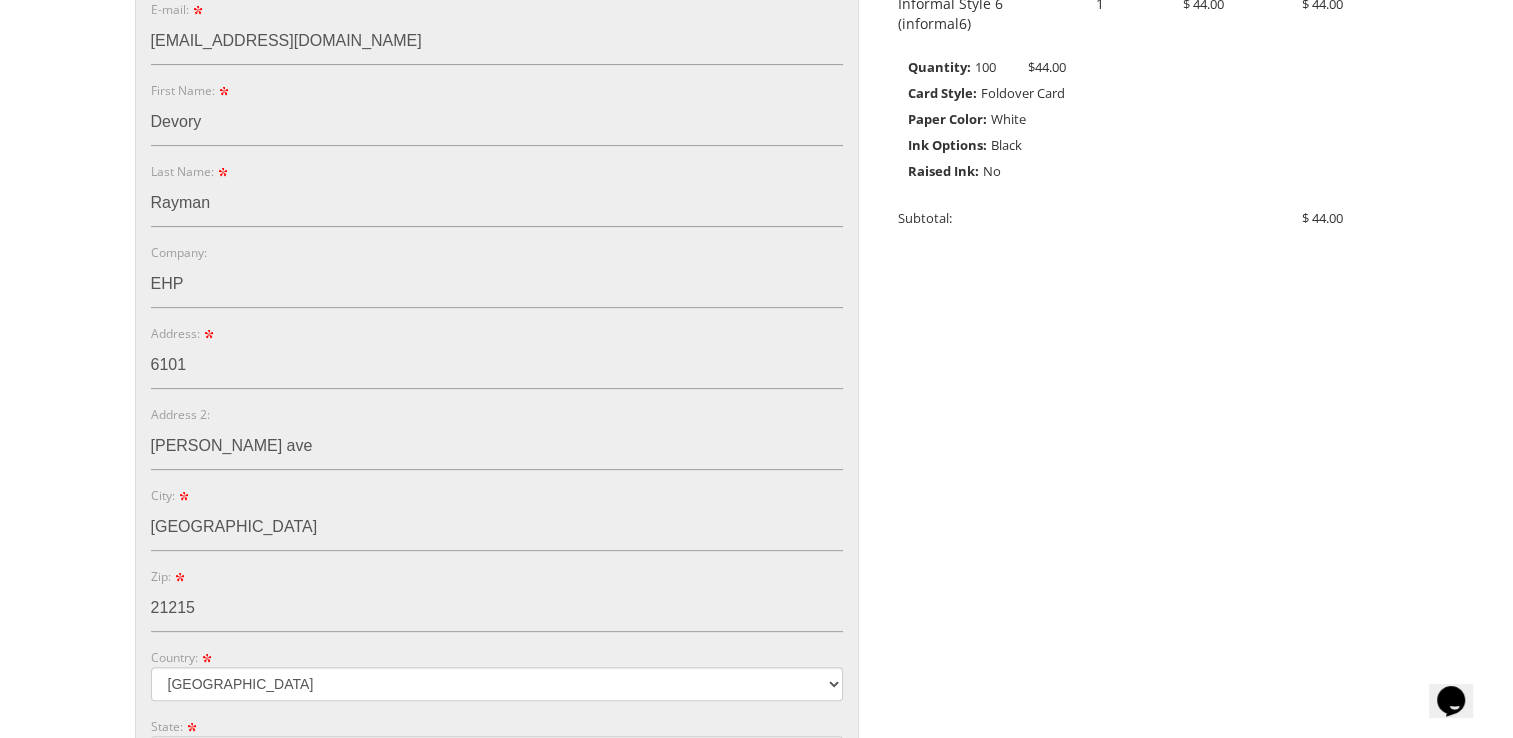 scroll, scrollTop: 480, scrollLeft: 0, axis: vertical 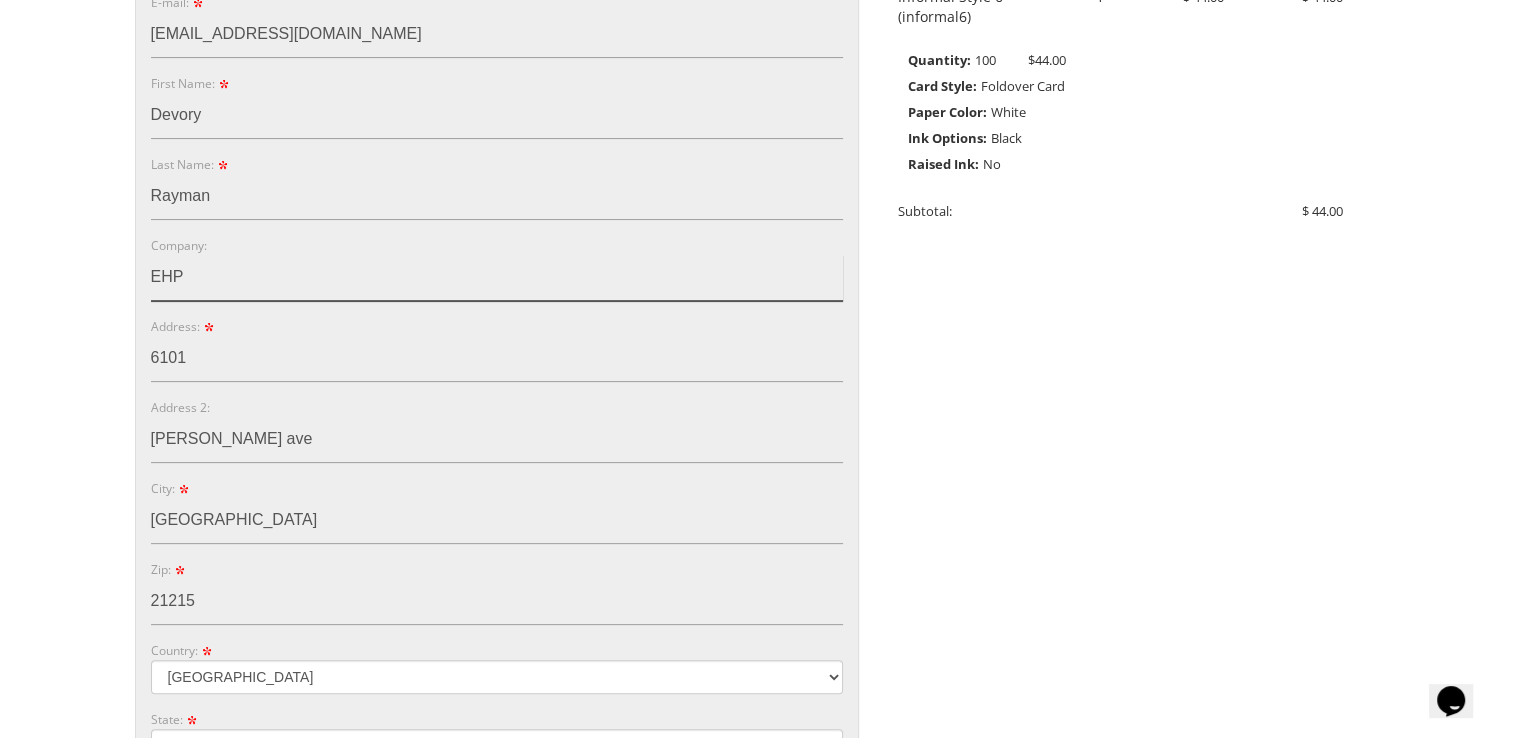 drag, startPoint x: 211, startPoint y: 270, endPoint x: 36, endPoint y: 303, distance: 178.08424 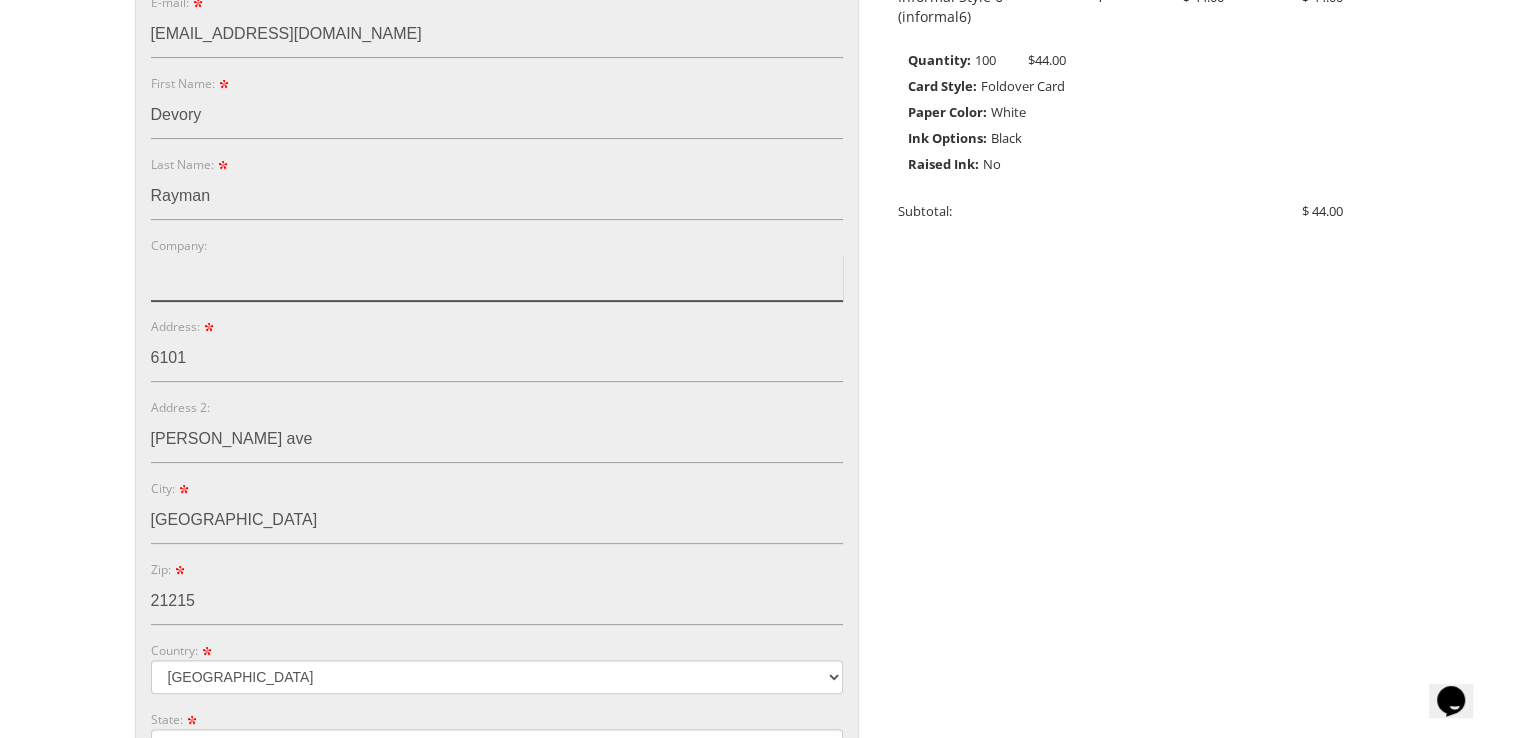 type 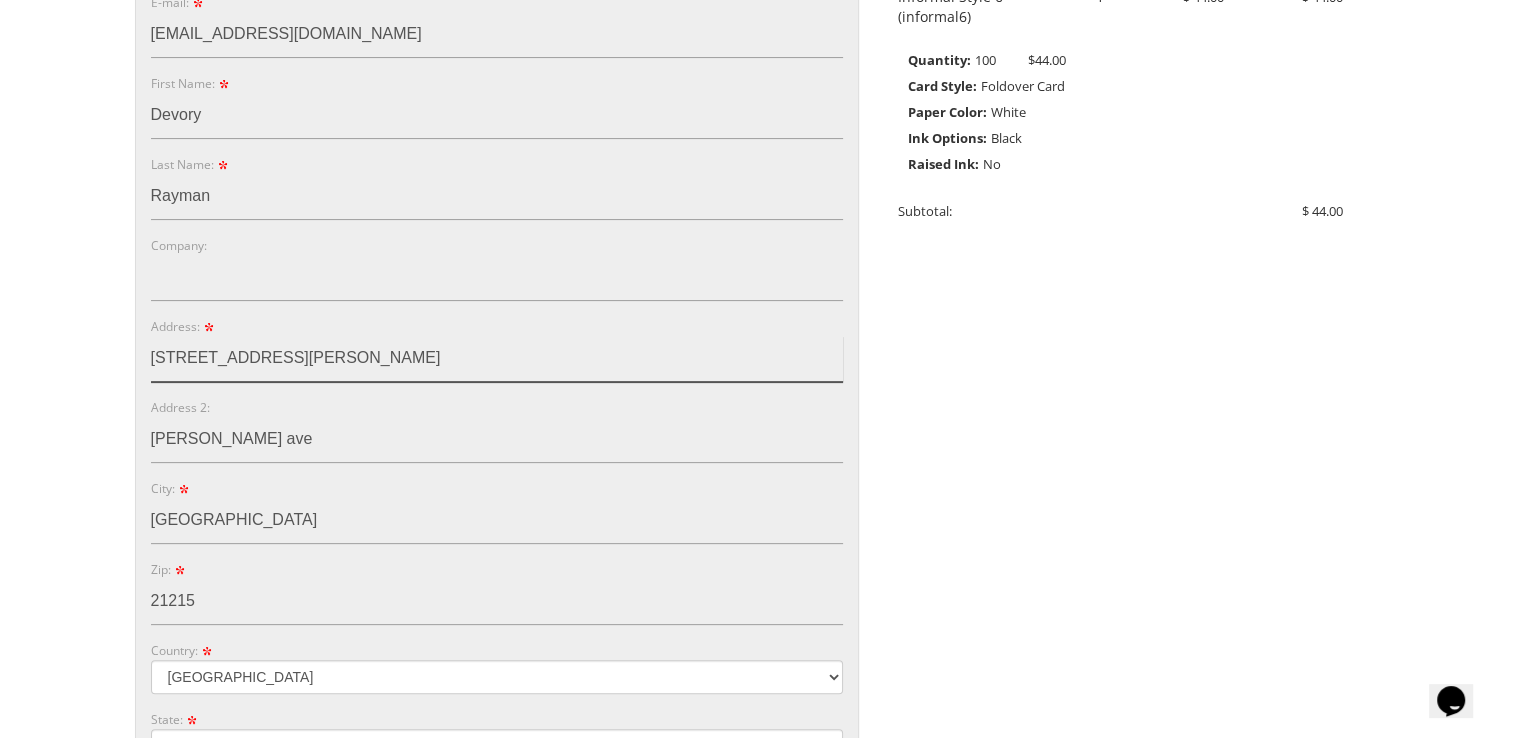 type on "6101 Wirt Avenue" 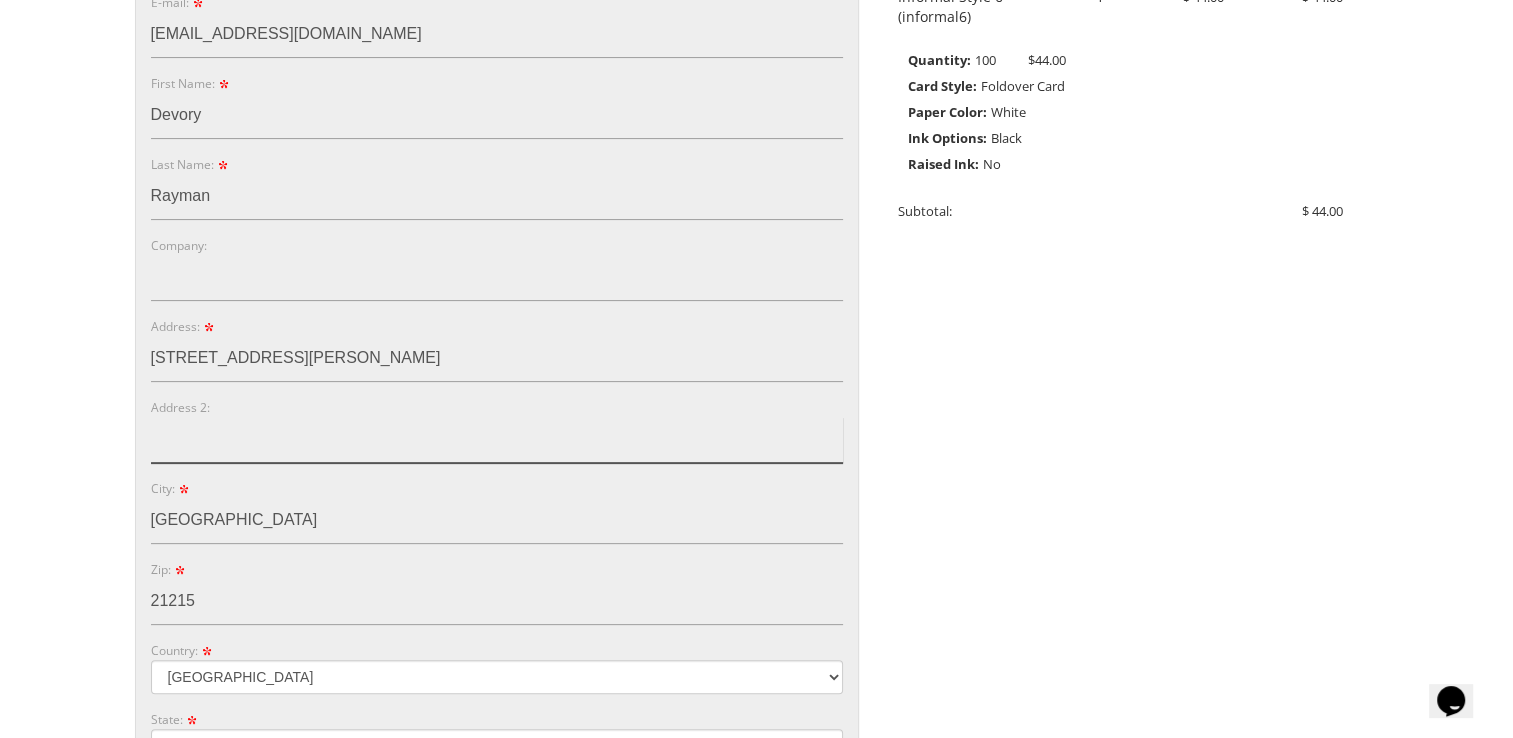 type 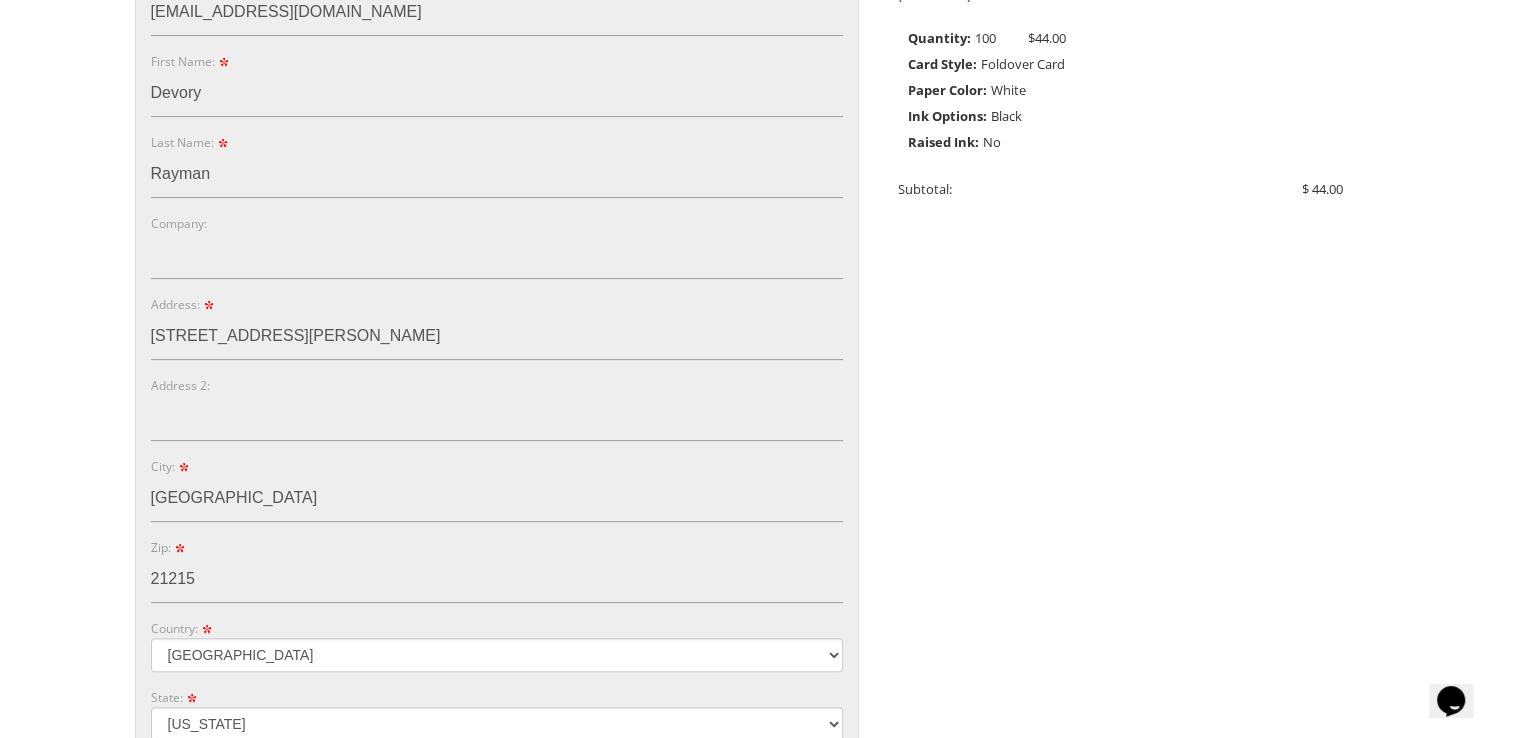 scroll, scrollTop: 929, scrollLeft: 0, axis: vertical 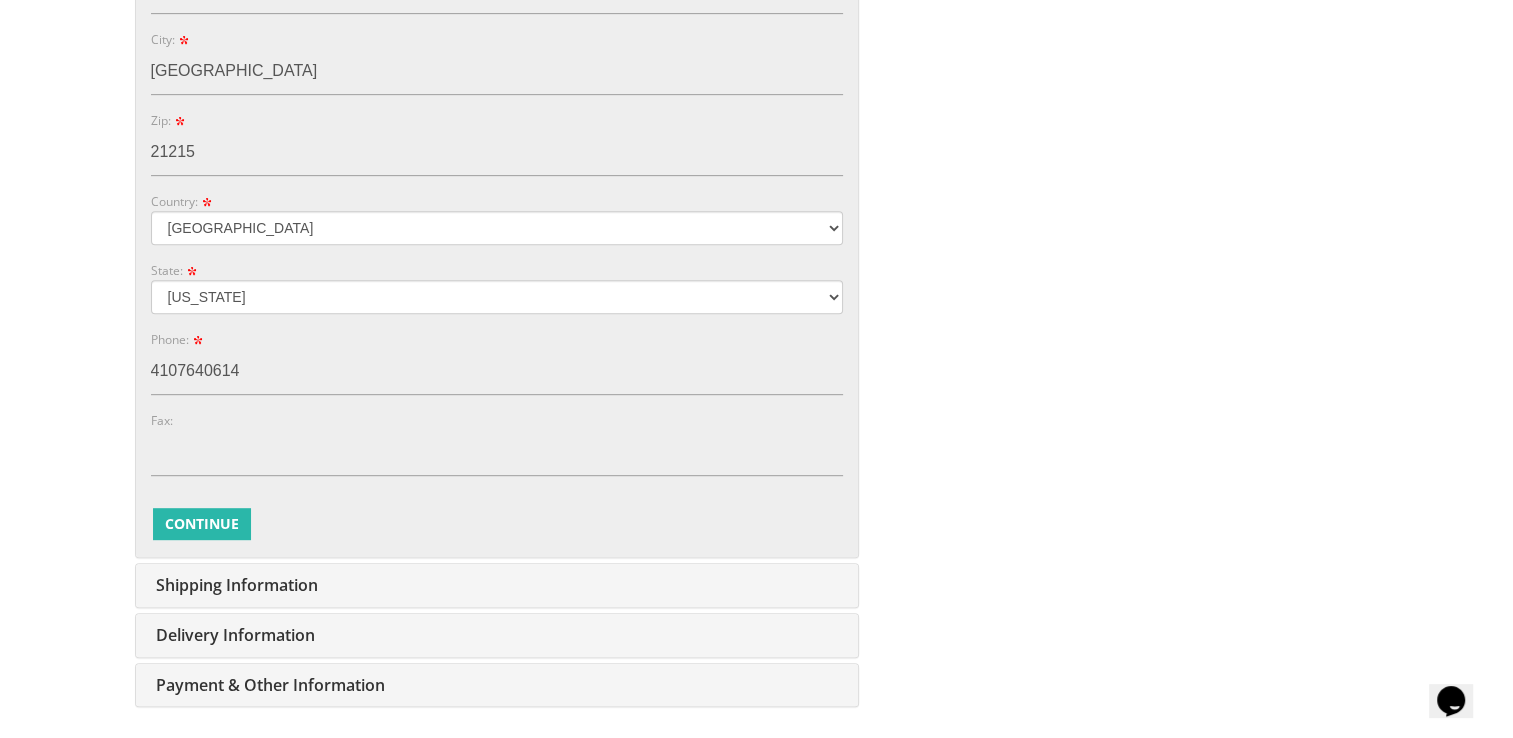 type 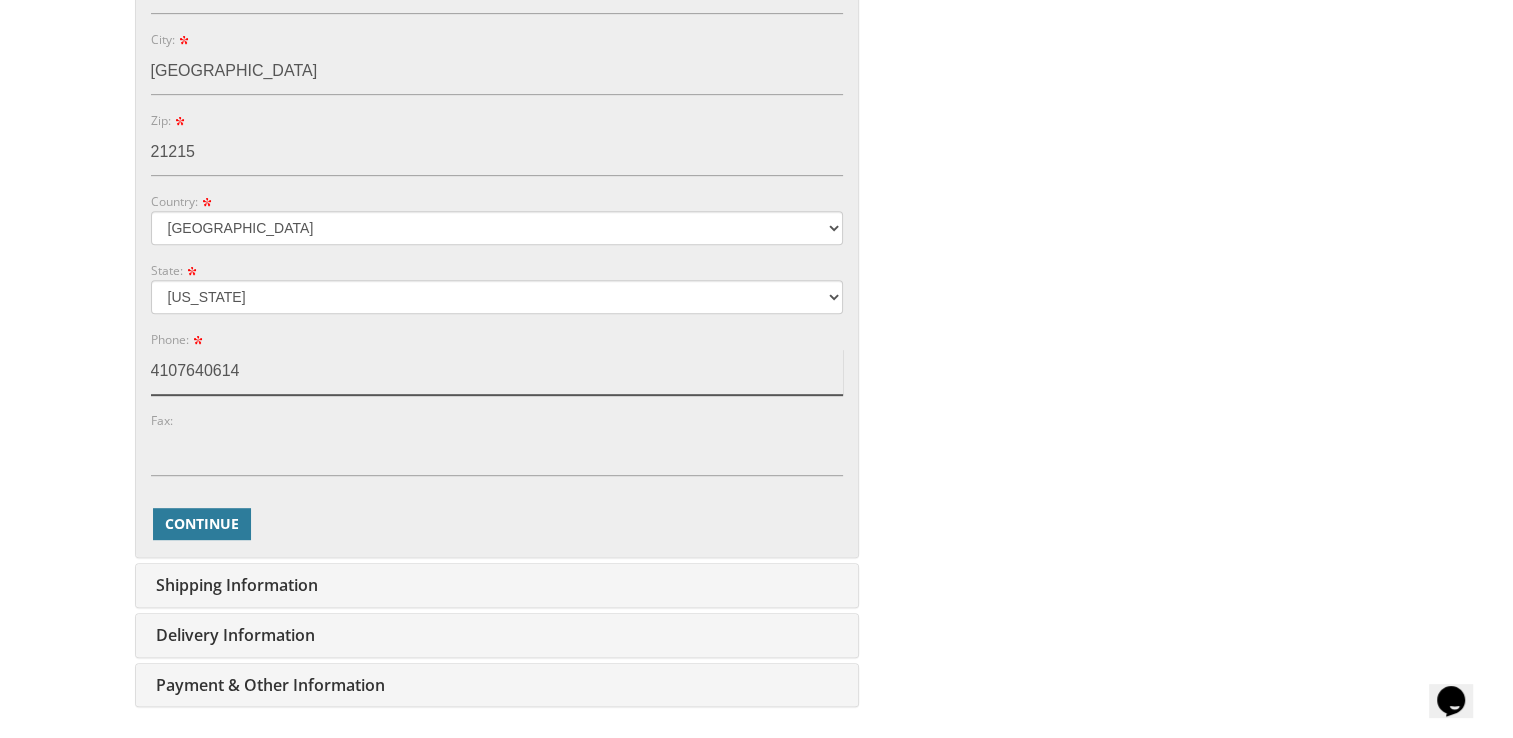 drag, startPoint x: 281, startPoint y: 377, endPoint x: -4, endPoint y: 380, distance: 285.01578 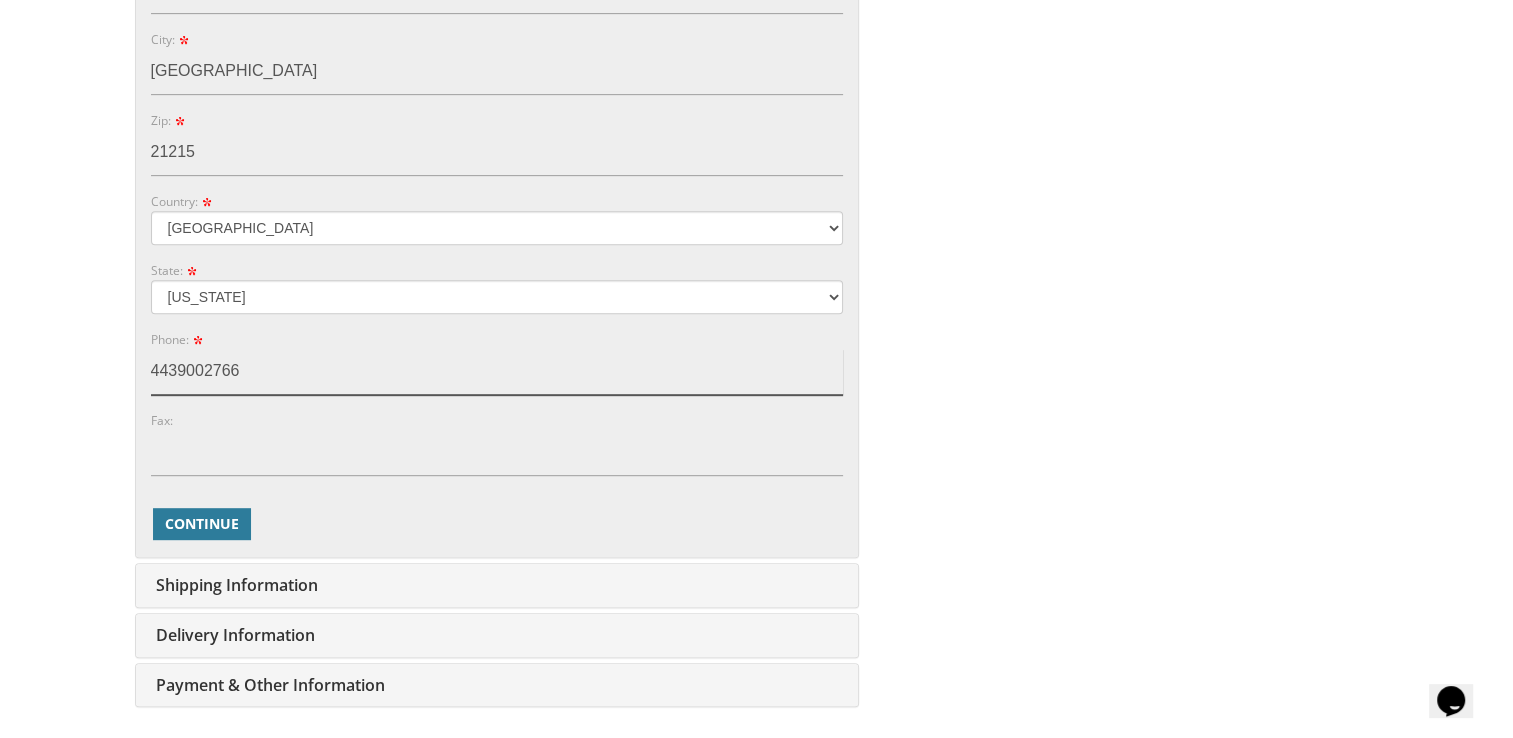 type on "4439002766" 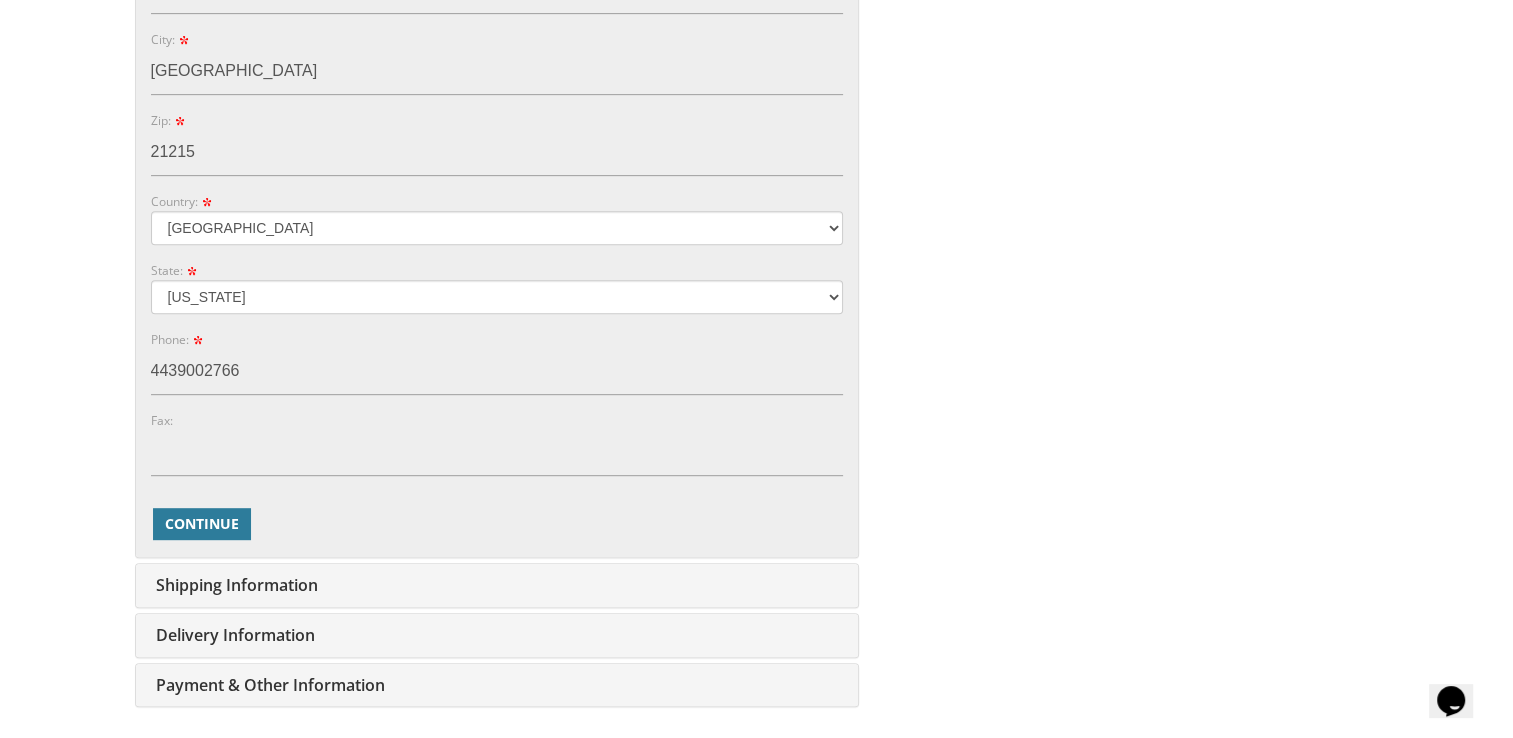 click on "My Cart
1
Total:
$ 44.00
$ 44.00
Informal Style 6
Qty. 1" at bounding box center [756, -560] 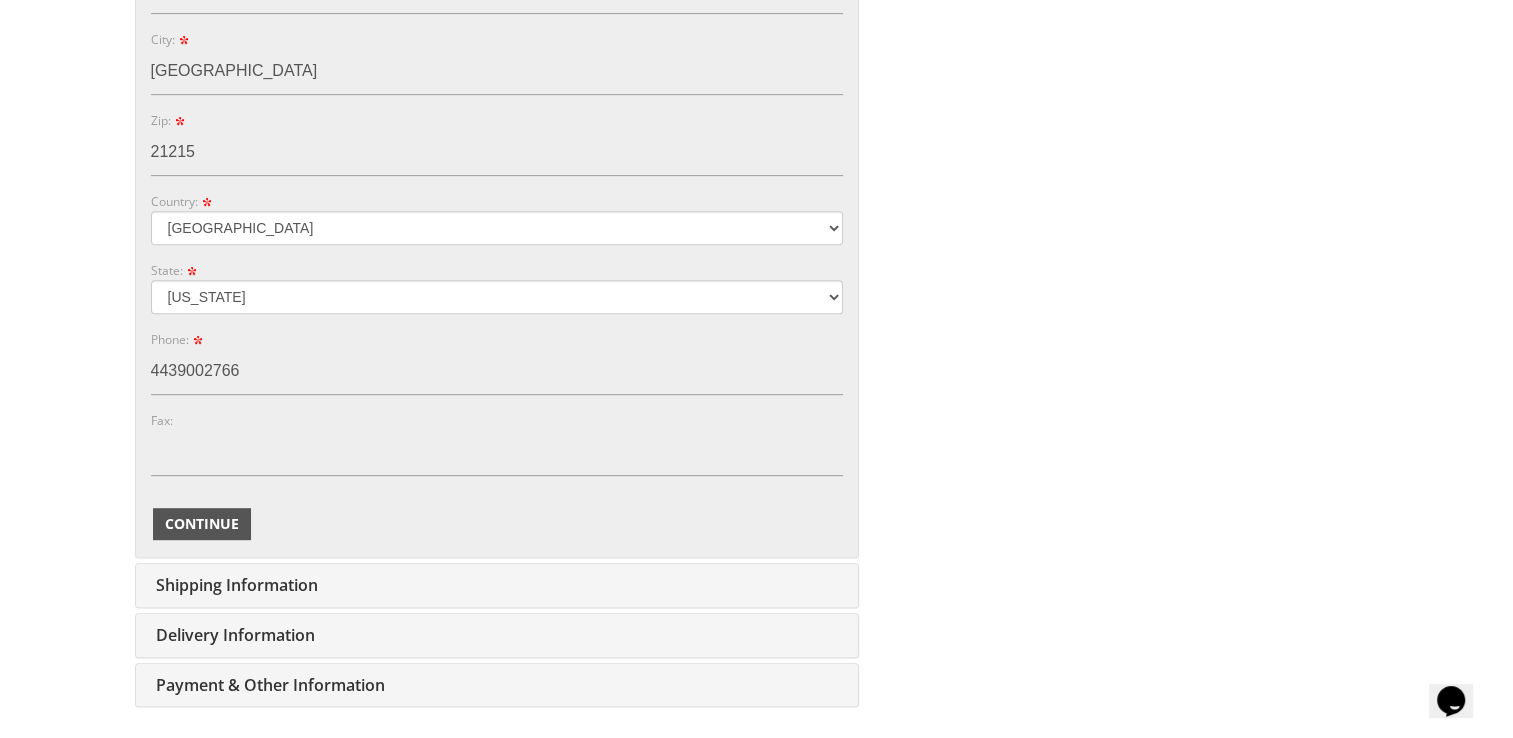 click on "Continue" at bounding box center [202, 524] 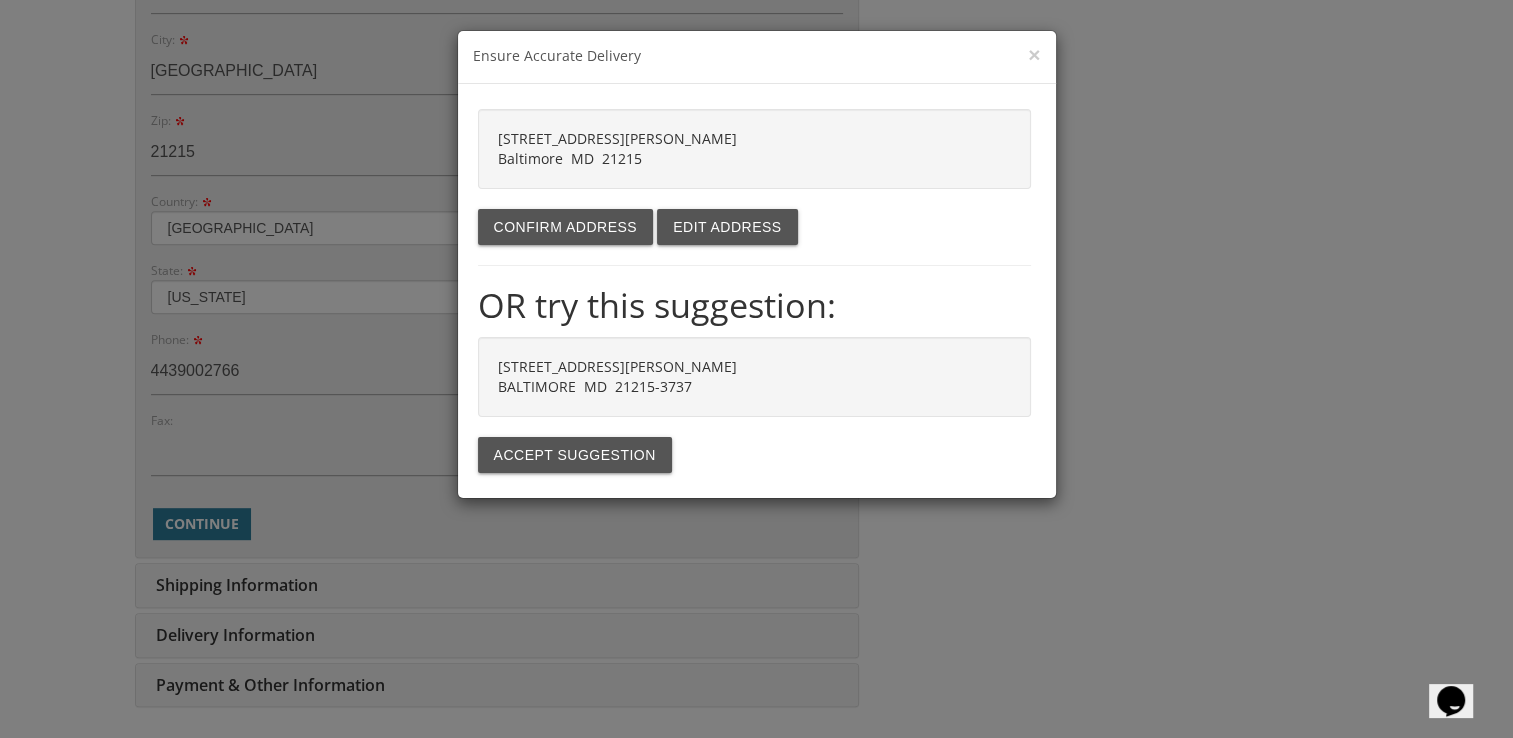click on "6101 Wirt Avenue
Baltimore
MD
21215
Confirm address
Edit address
OR try this suggestion:
6101 WIRT AVE
BALTIMORE
MD
21215-3737
Accept suggestion" at bounding box center [757, 291] 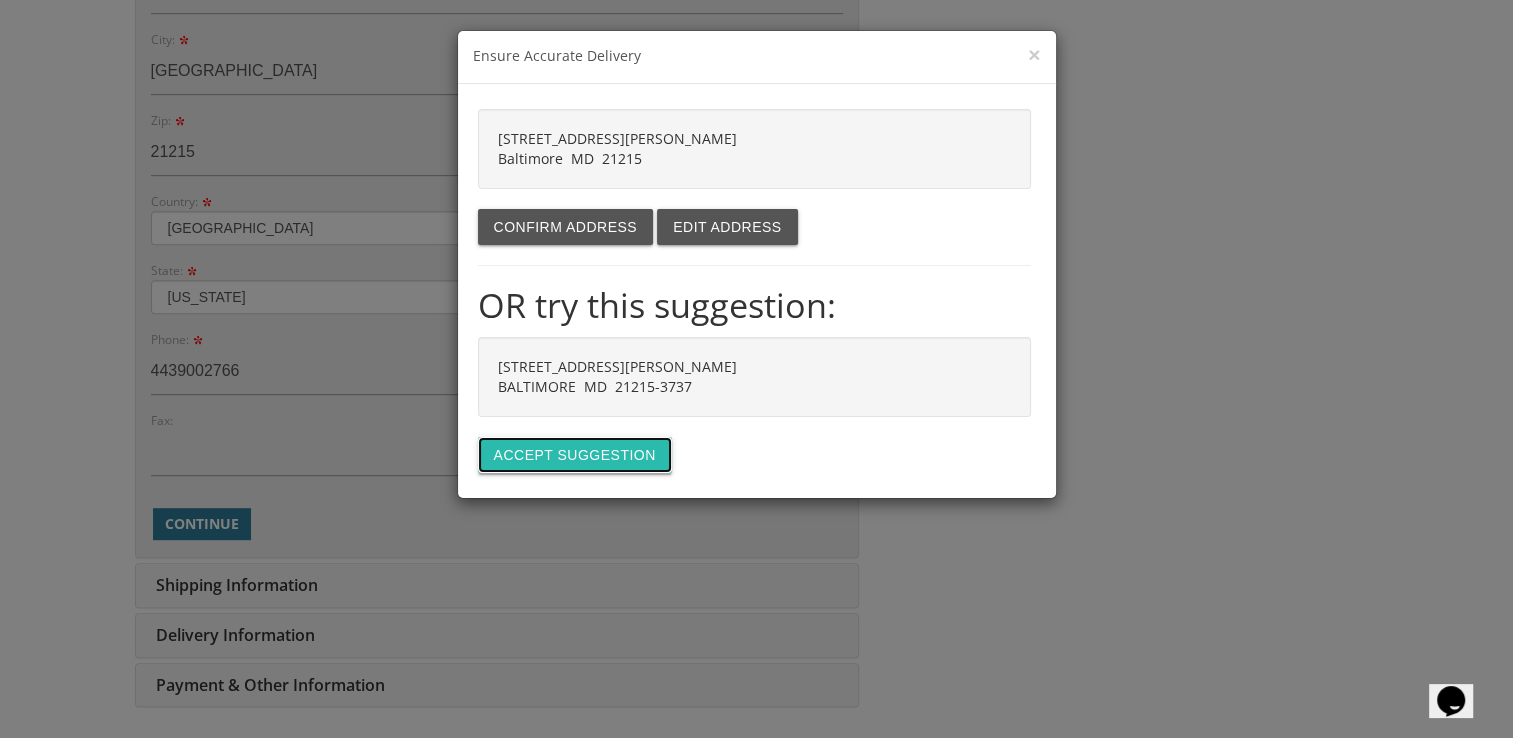 click on "Accept suggestion" at bounding box center [575, 455] 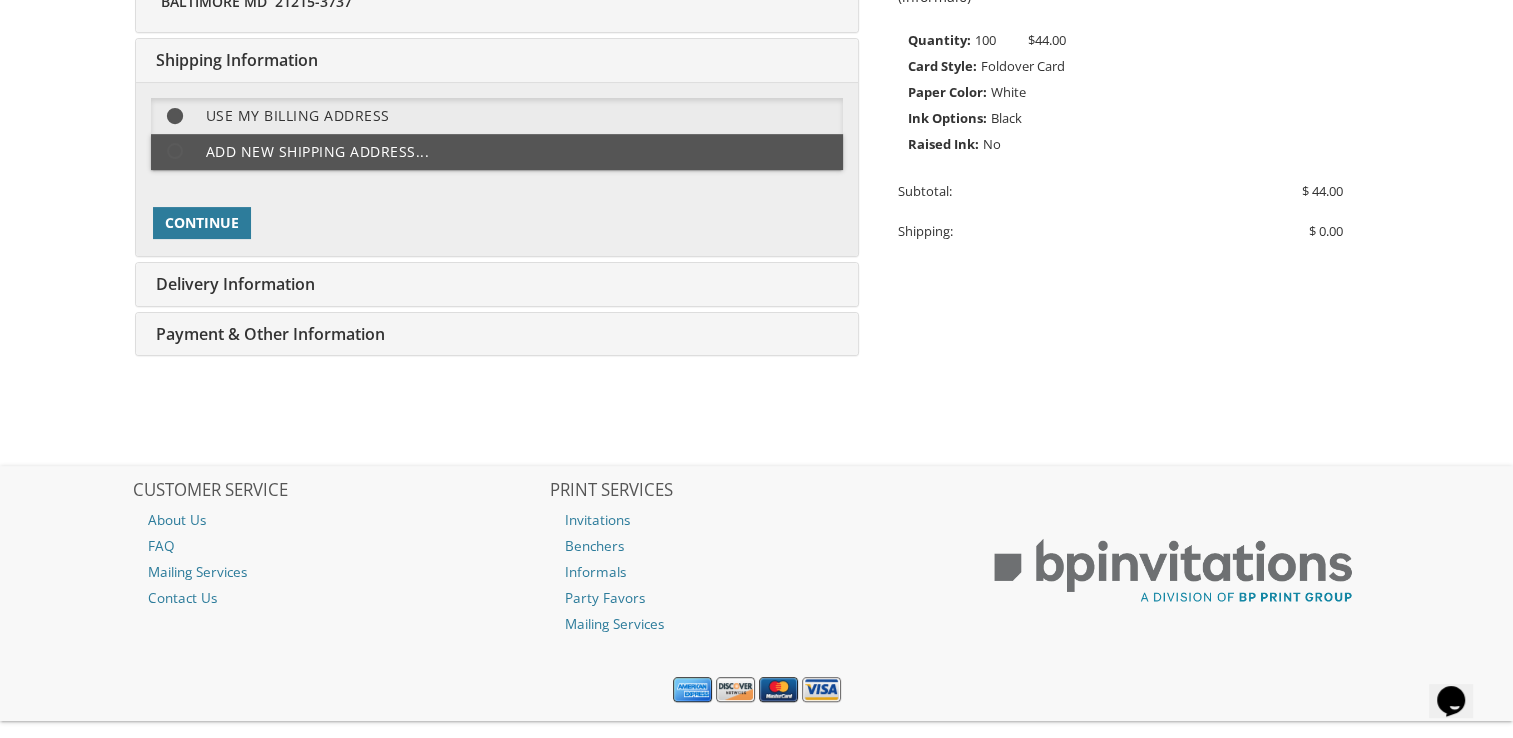 scroll, scrollTop: 500, scrollLeft: 0, axis: vertical 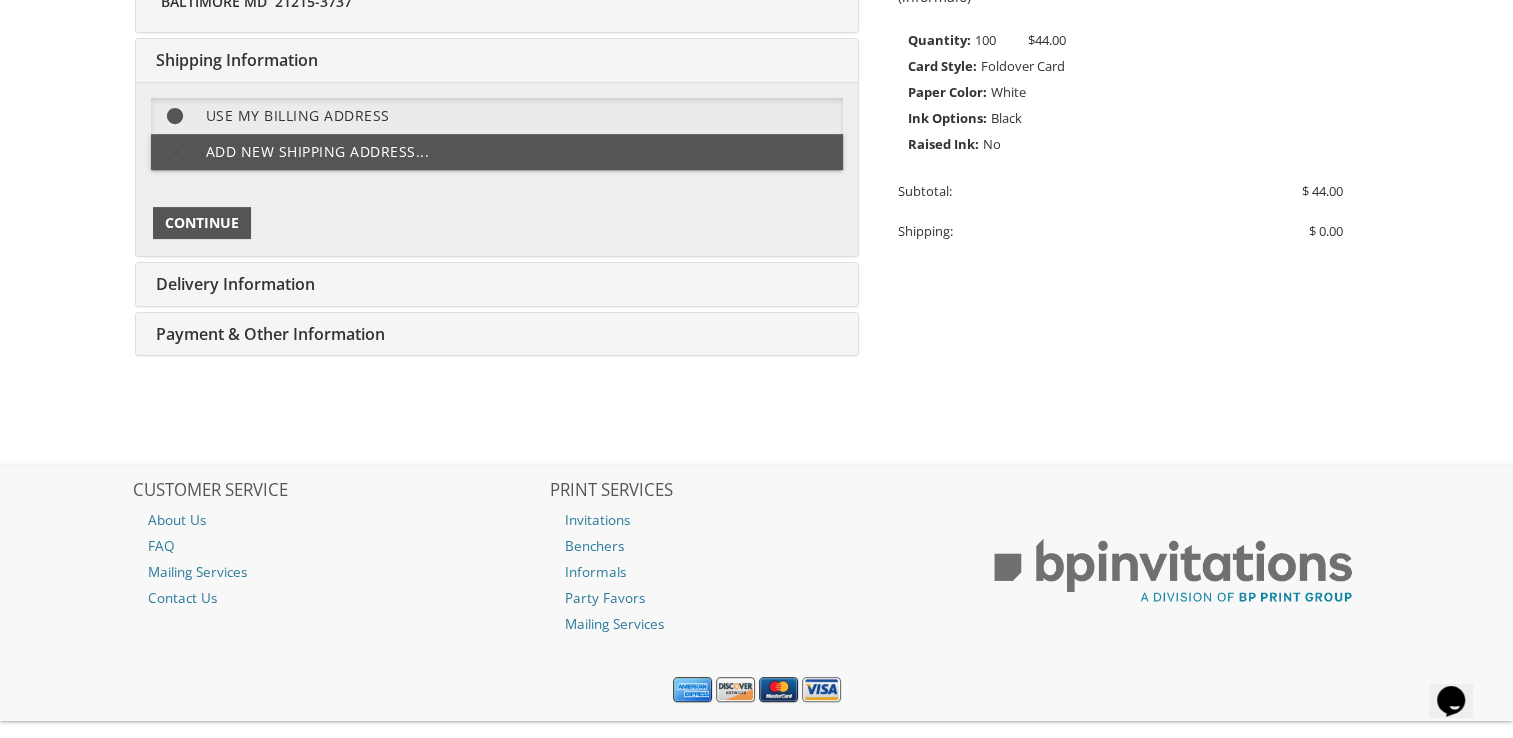 click on "Continue" at bounding box center [202, 223] 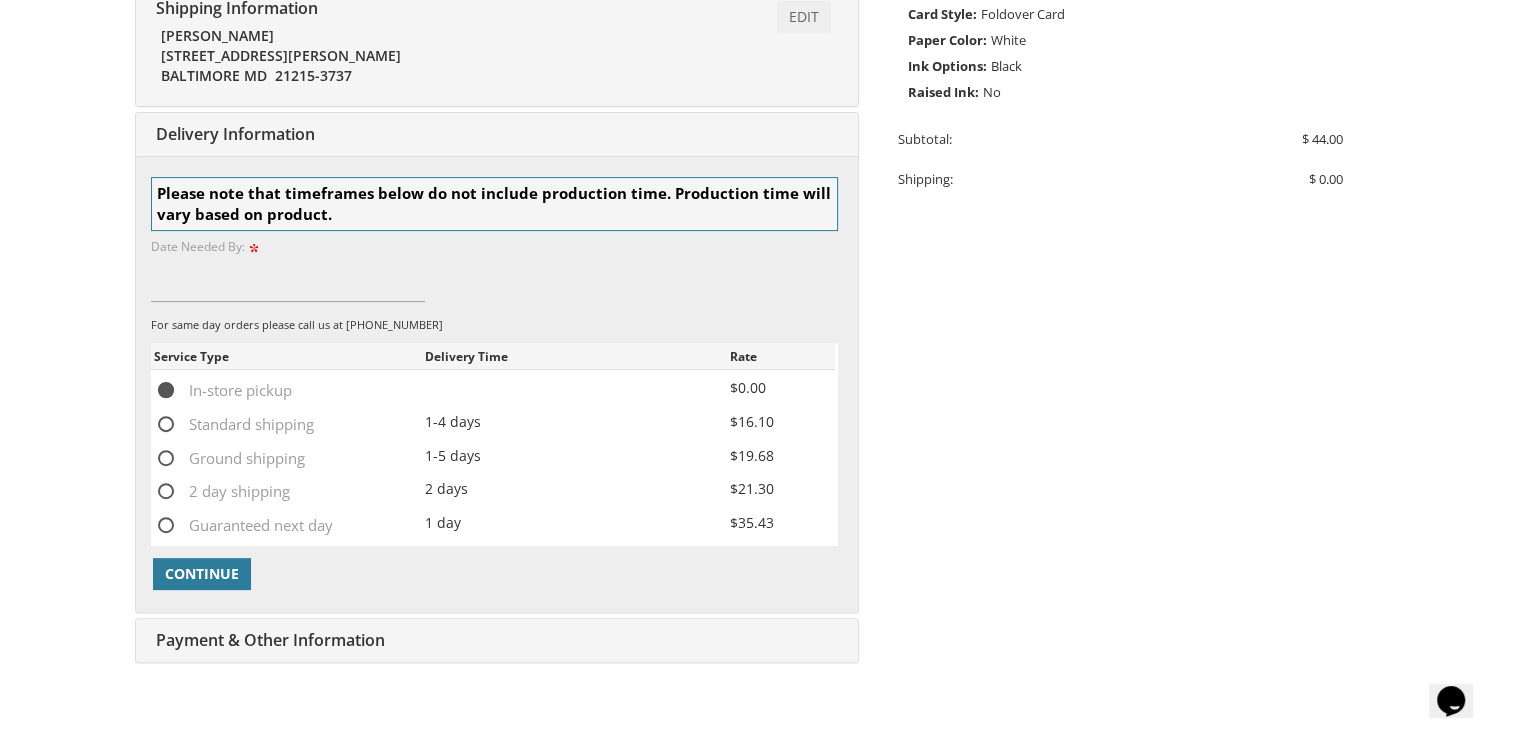 scroll, scrollTop: 626, scrollLeft: 0, axis: vertical 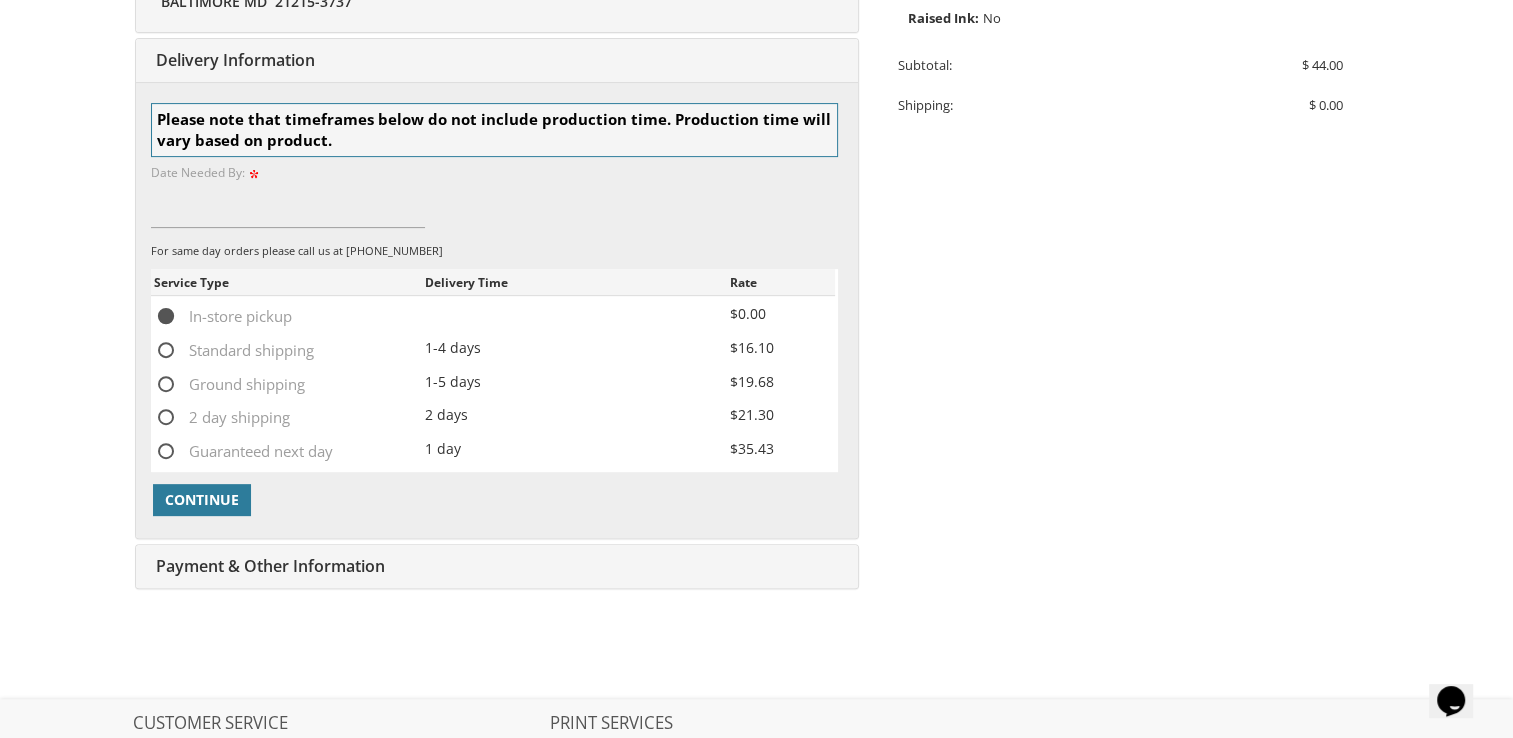 click on "Standard shipping" at bounding box center (234, 350) 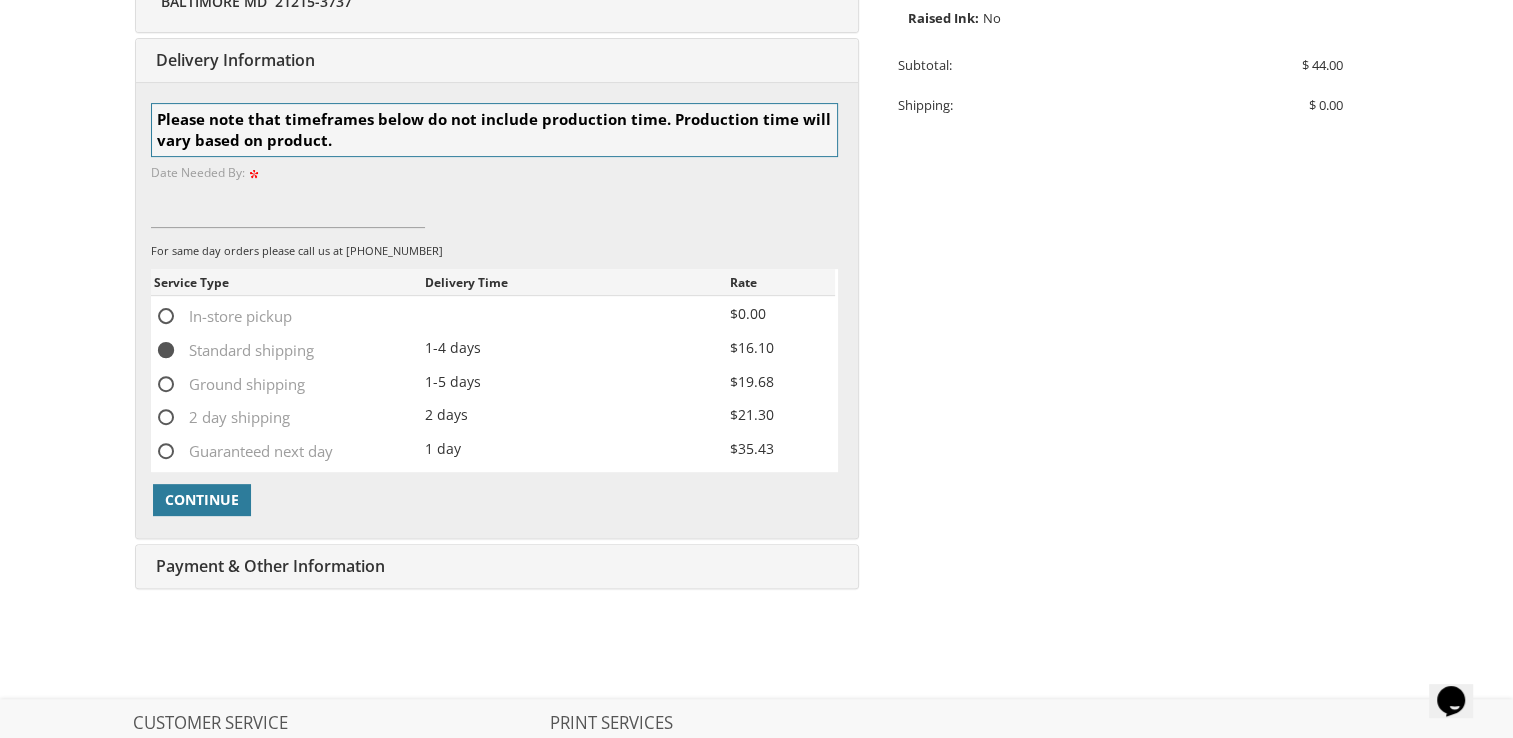 drag, startPoint x: 169, startPoint y: 352, endPoint x: 647, endPoint y: 394, distance: 479.84164 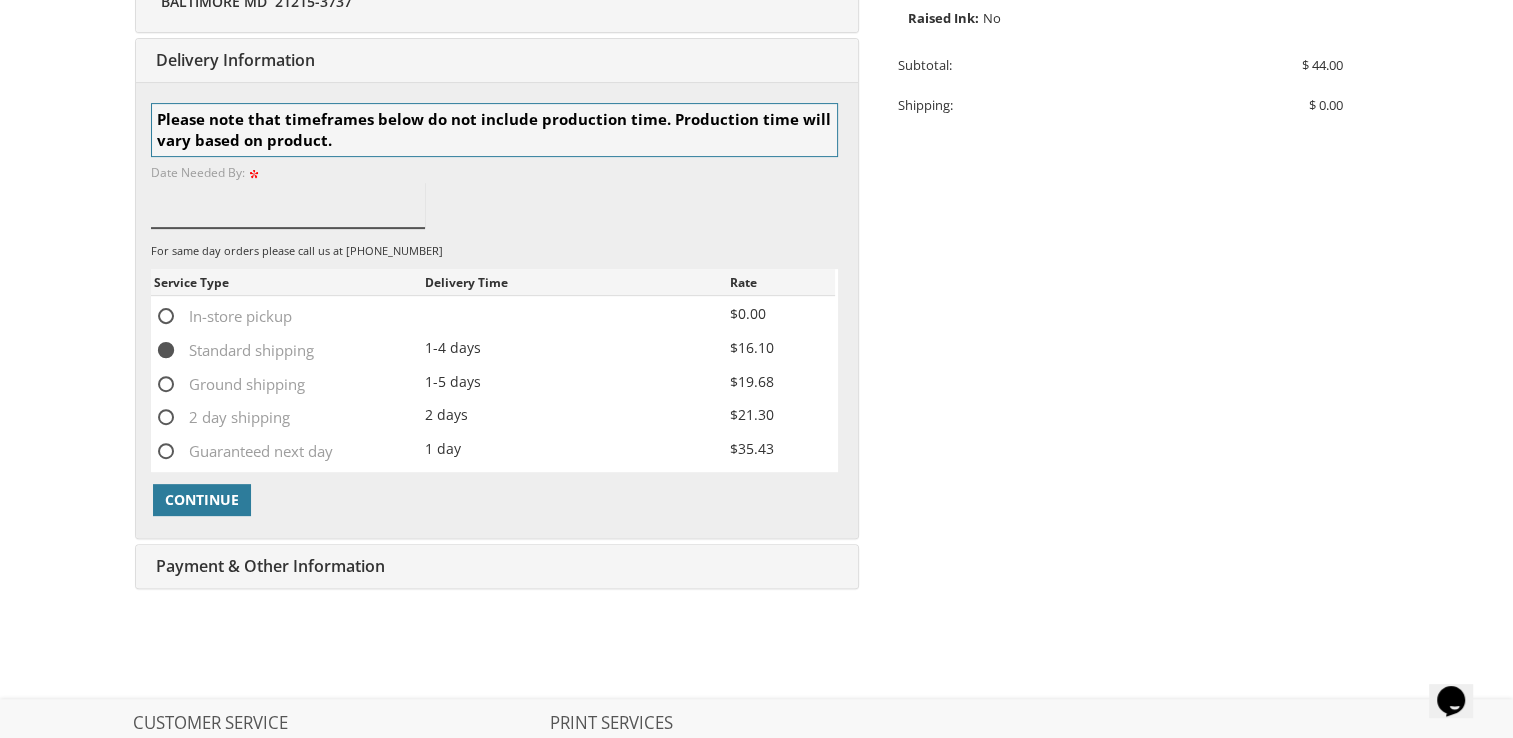 click at bounding box center [288, 205] 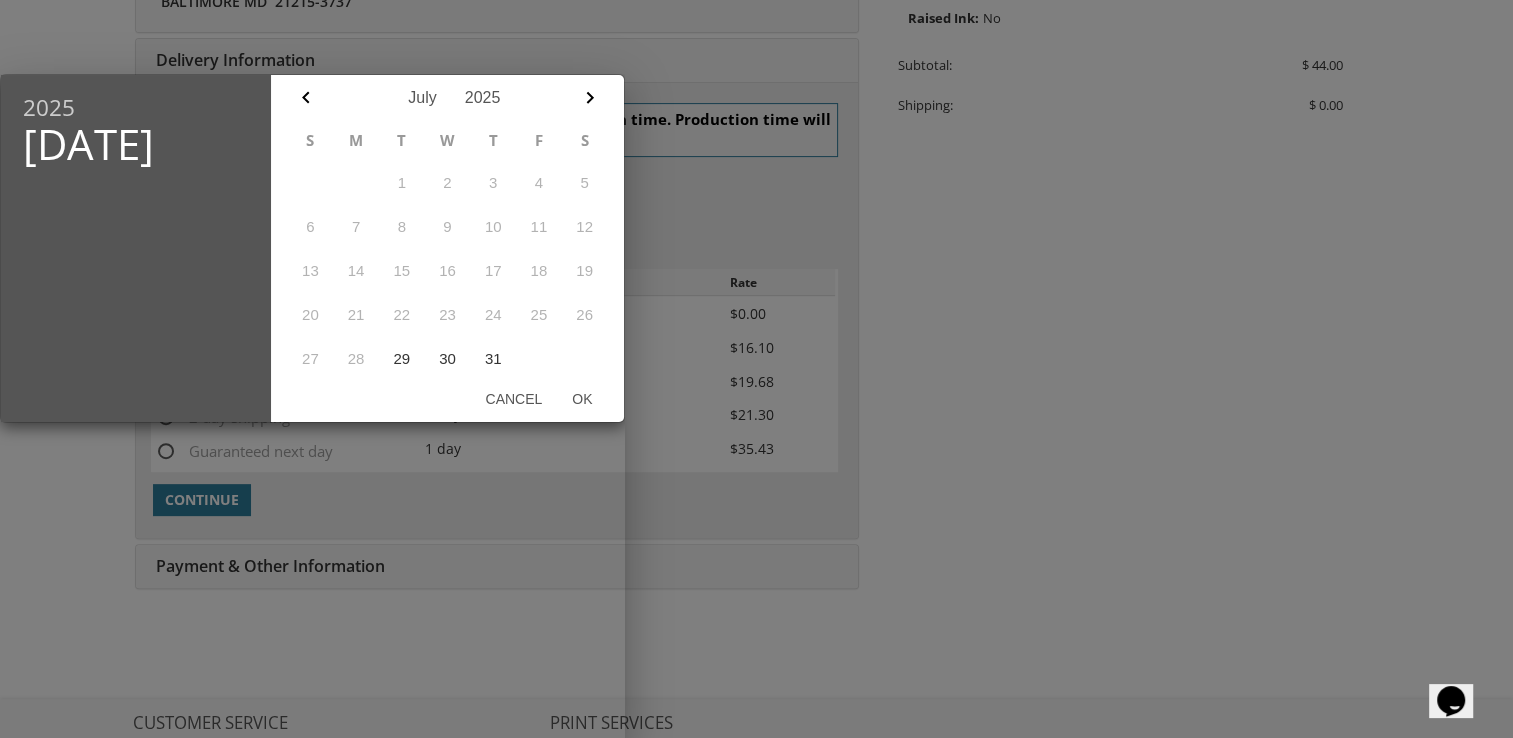 click at bounding box center (756, 277) 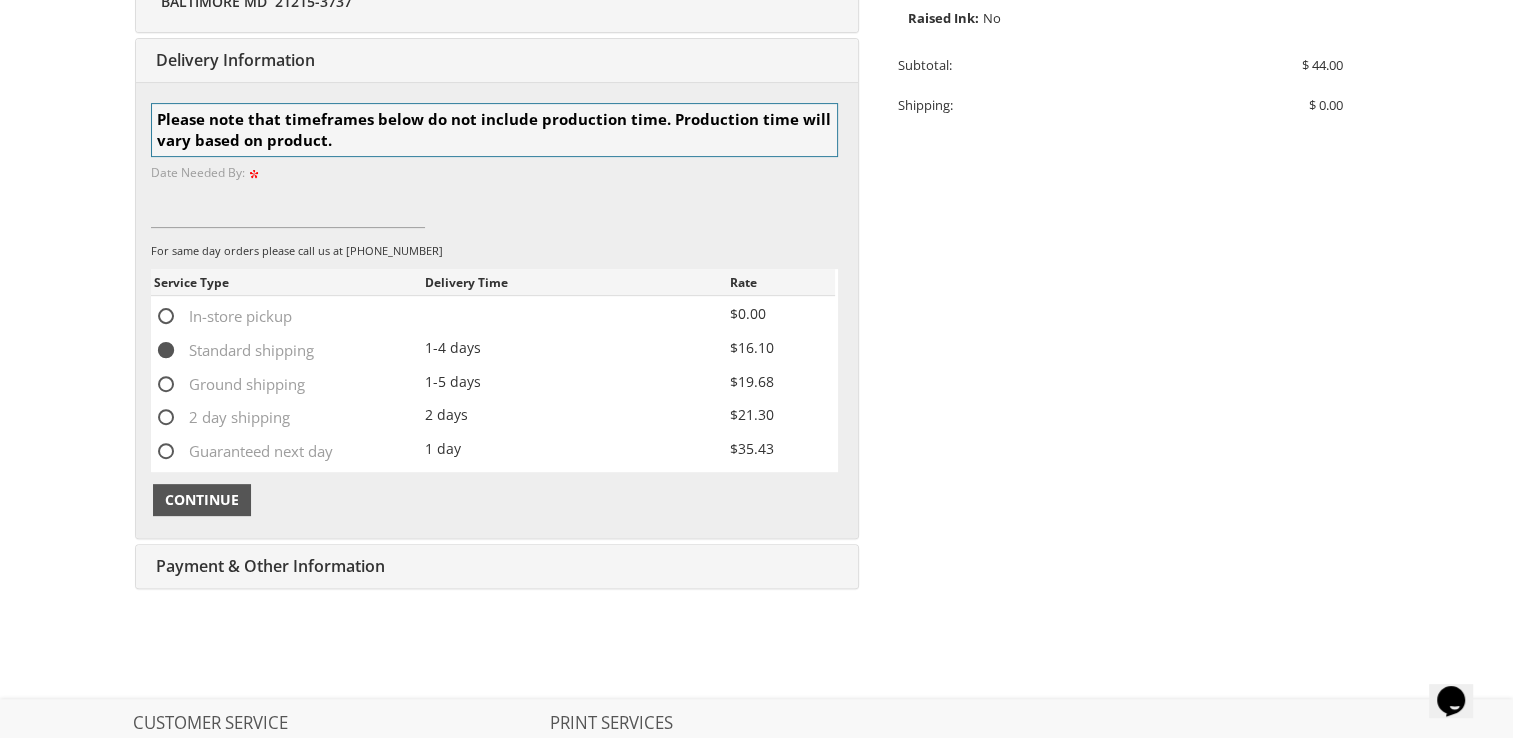 click on "Continue" at bounding box center (202, 500) 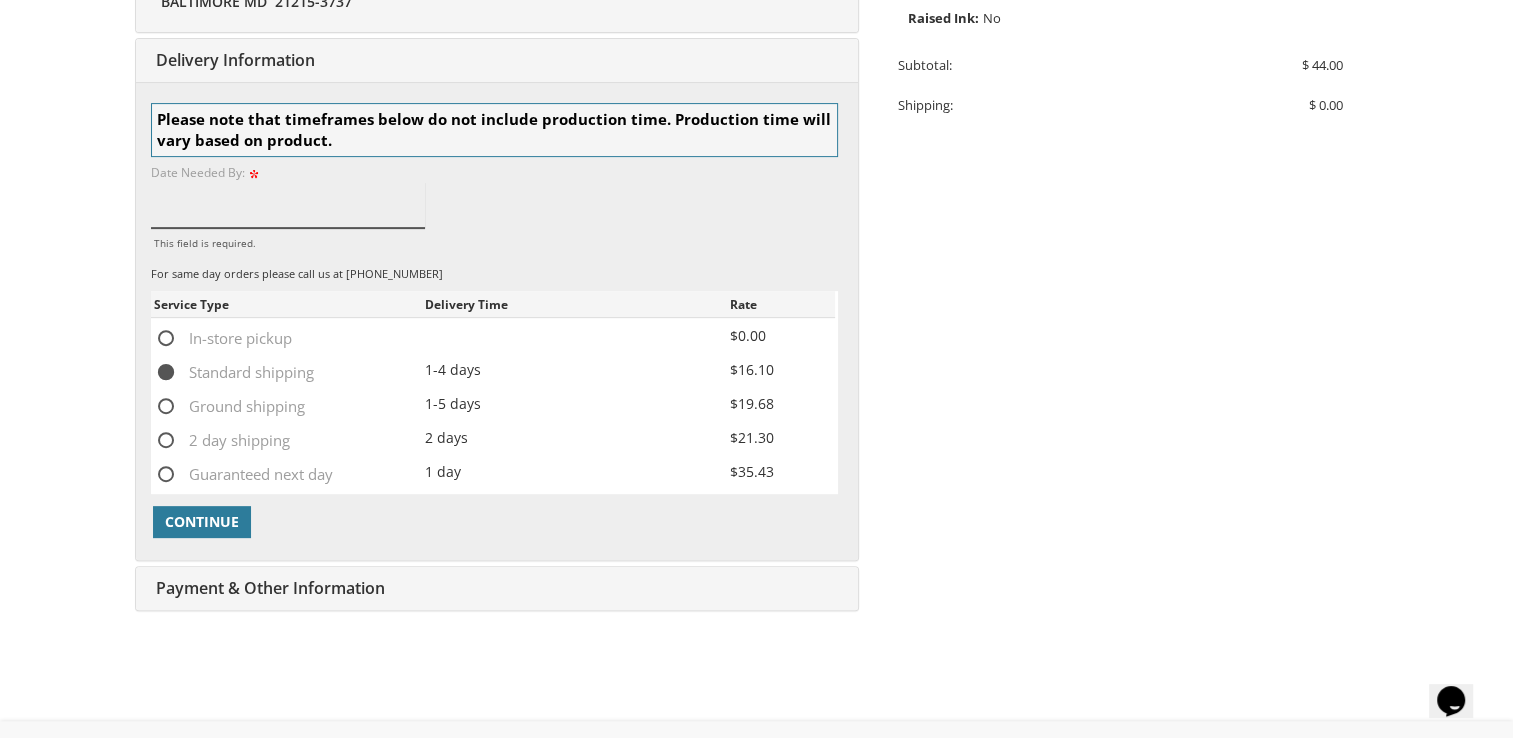 click on "This field is required." at bounding box center [288, 205] 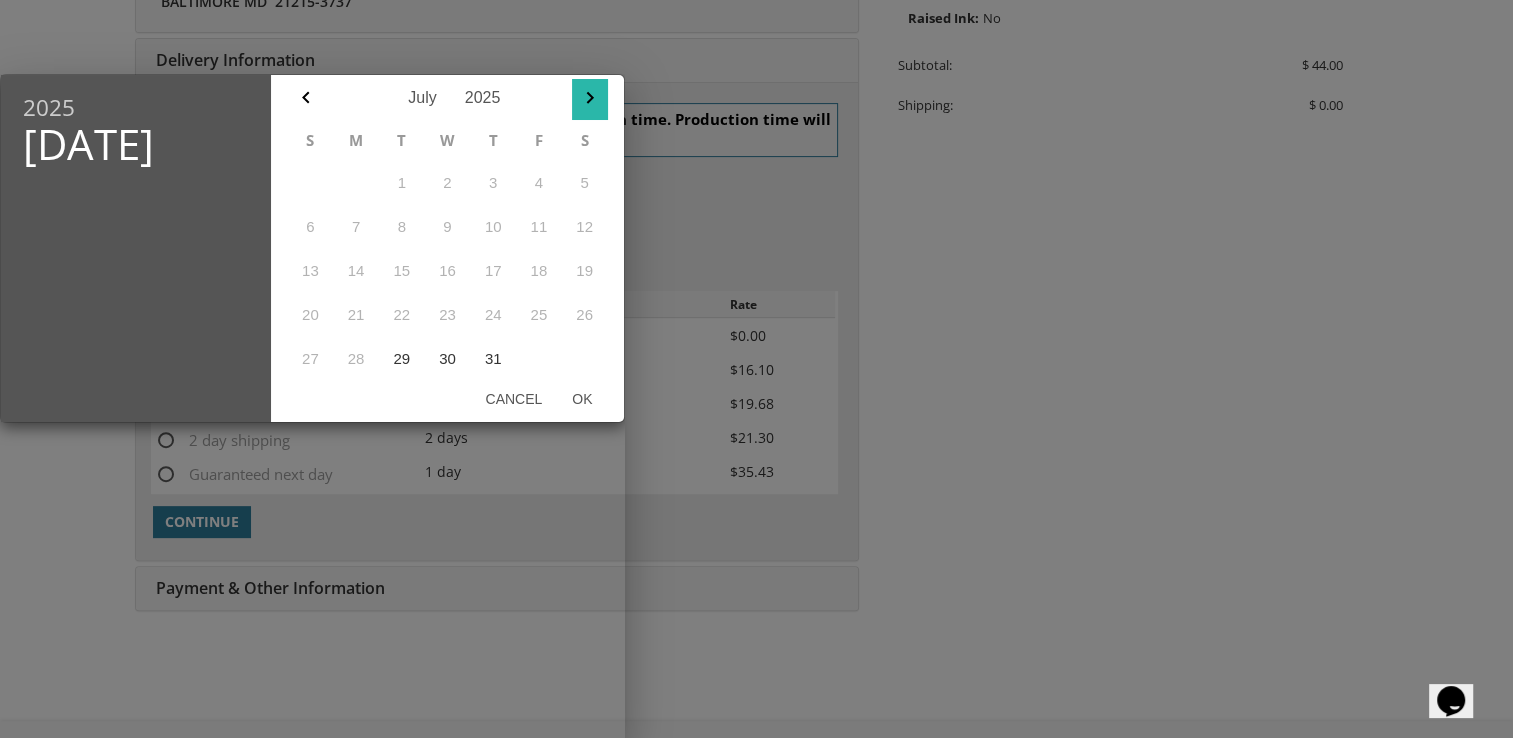 click 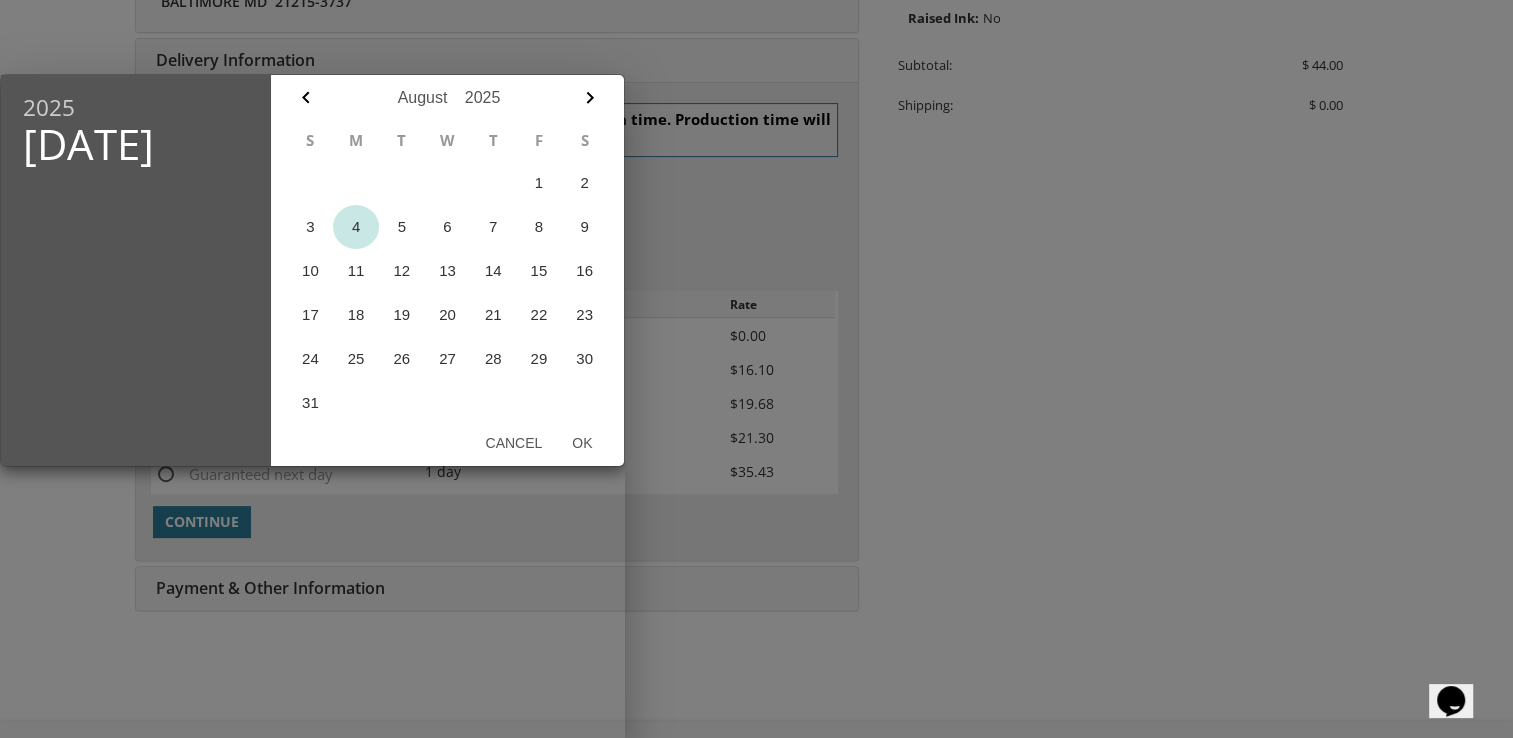 drag, startPoint x: 352, startPoint y: 235, endPoint x: 455, endPoint y: 235, distance: 103 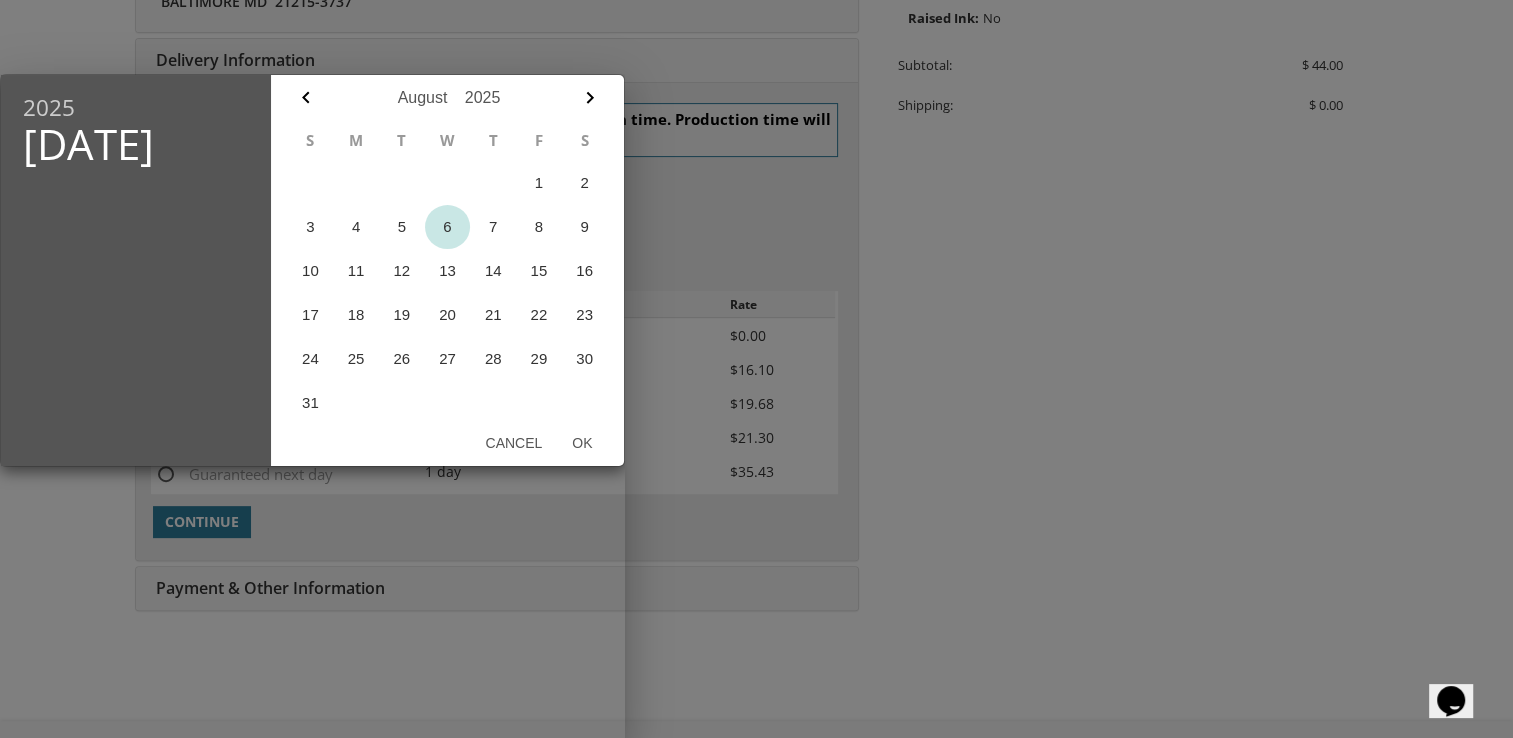 click on "6" at bounding box center (448, 227) 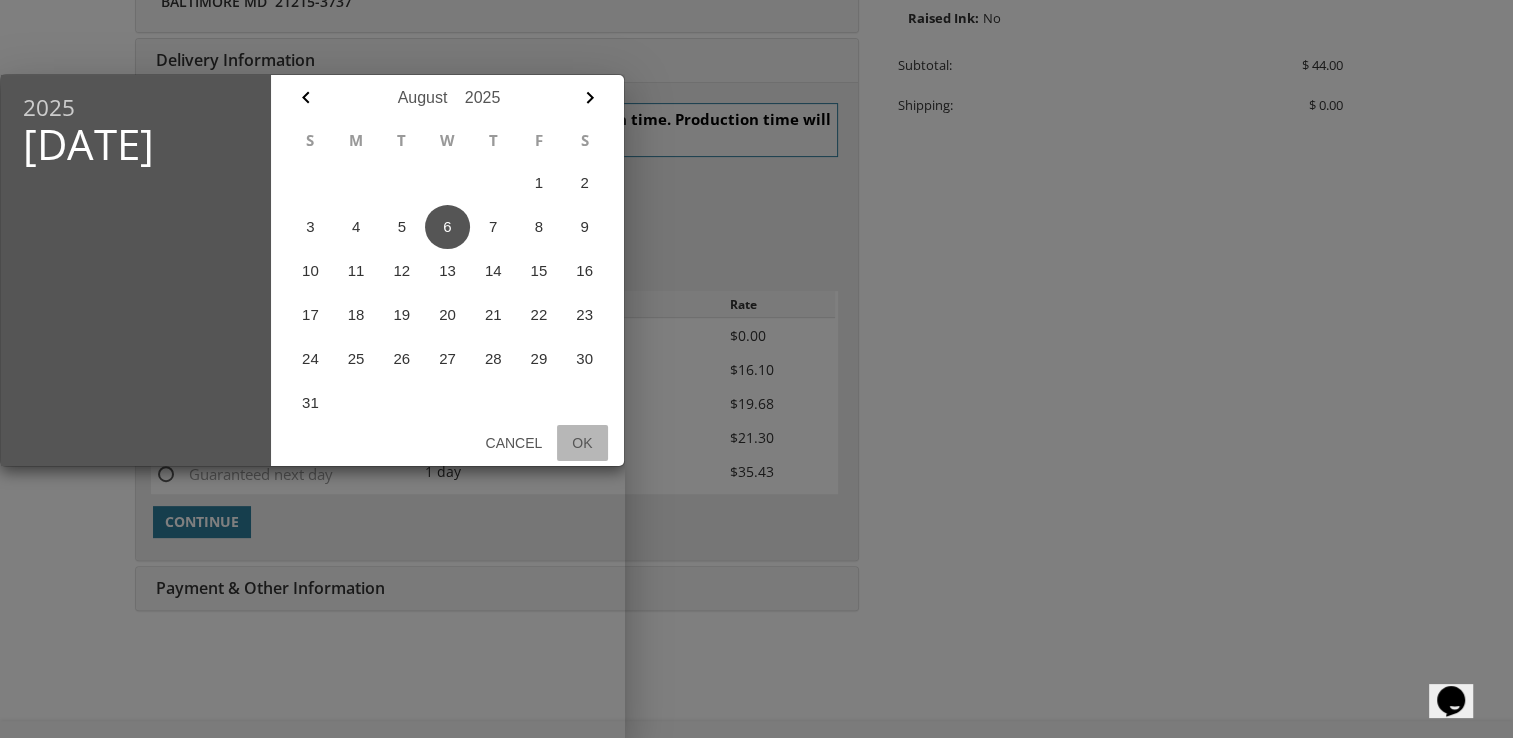 click on "Ok" at bounding box center (582, 443) 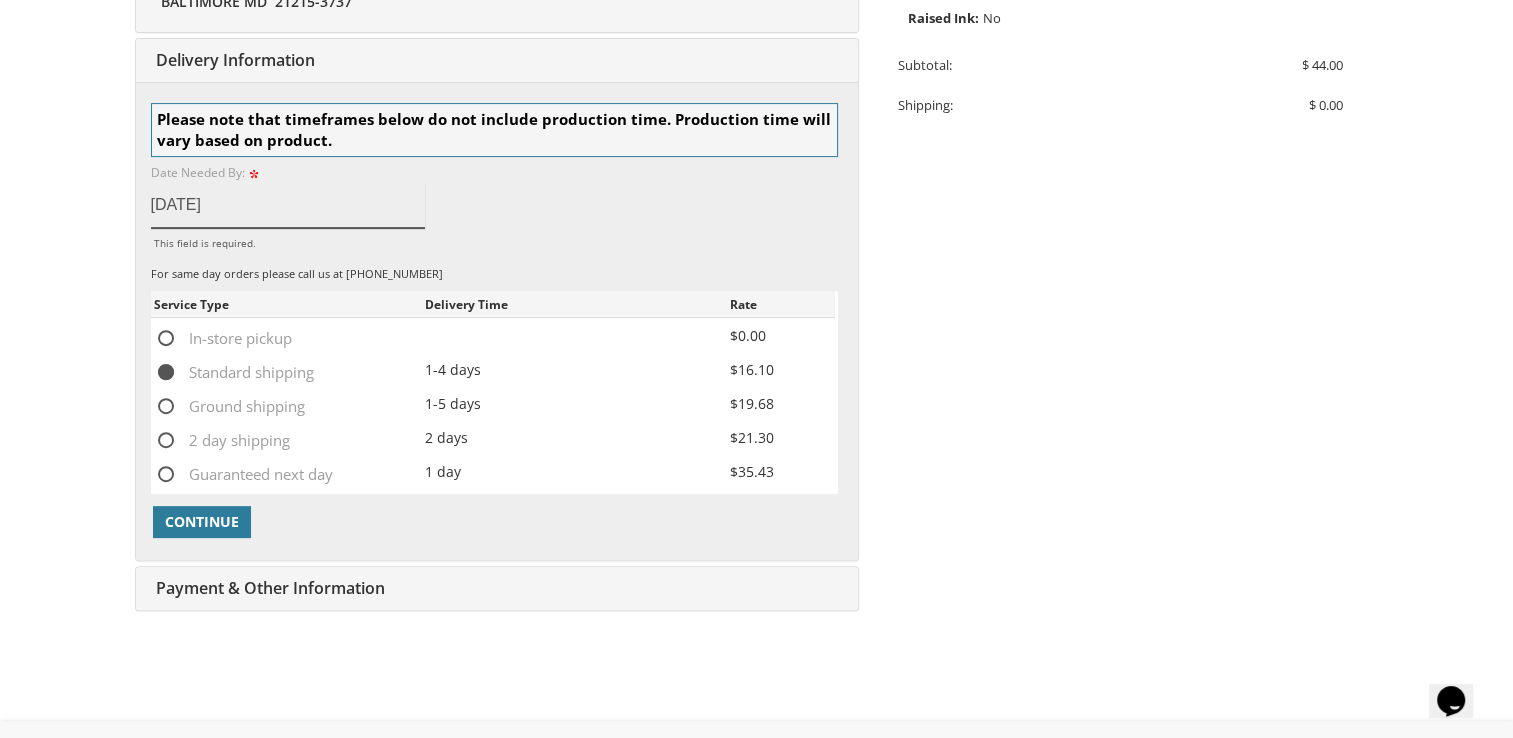 click on "Aug 06, 2025" at bounding box center (288, 205) 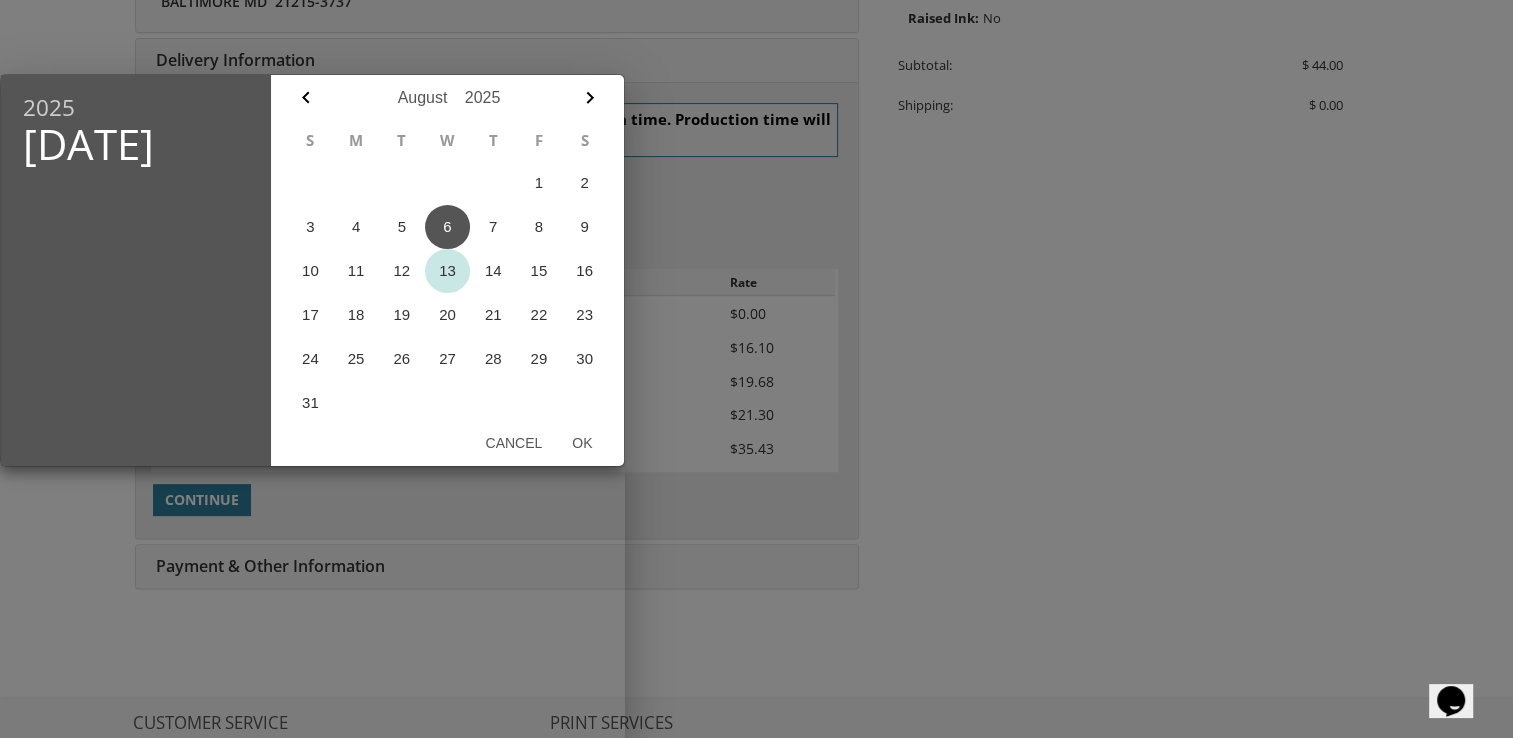 click on "13" at bounding box center [448, 271] 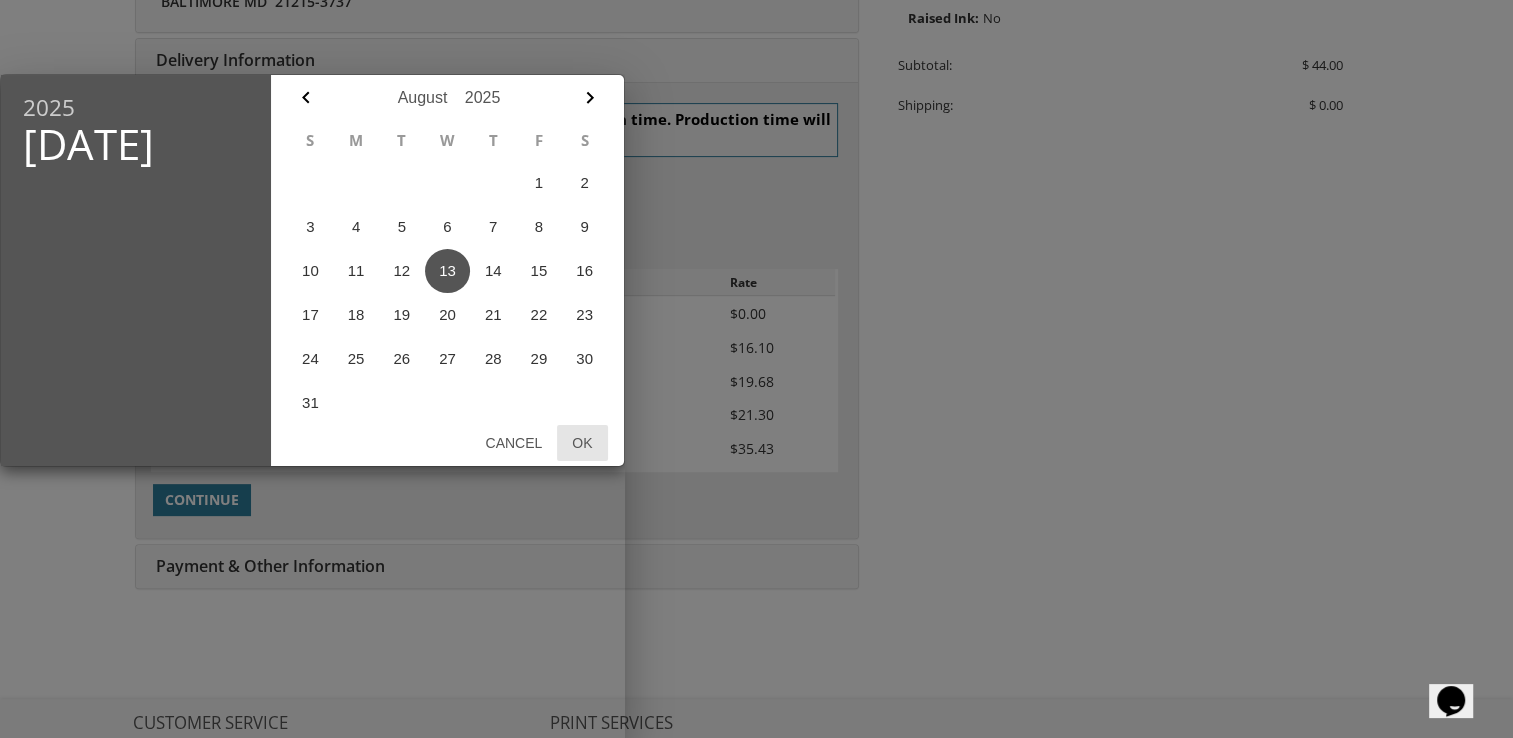 click on "Ok" at bounding box center (582, 443) 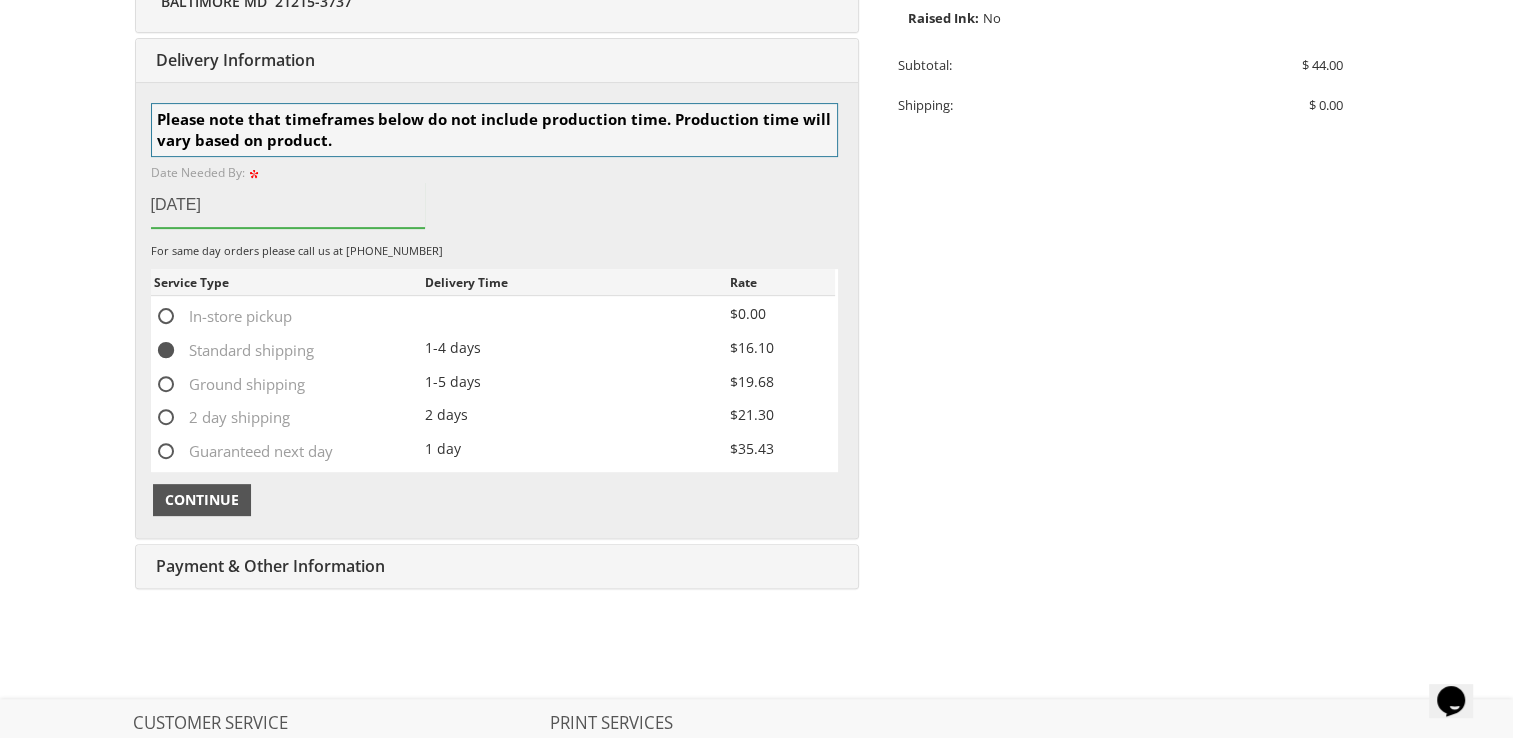 click on "Continue" at bounding box center [202, 500] 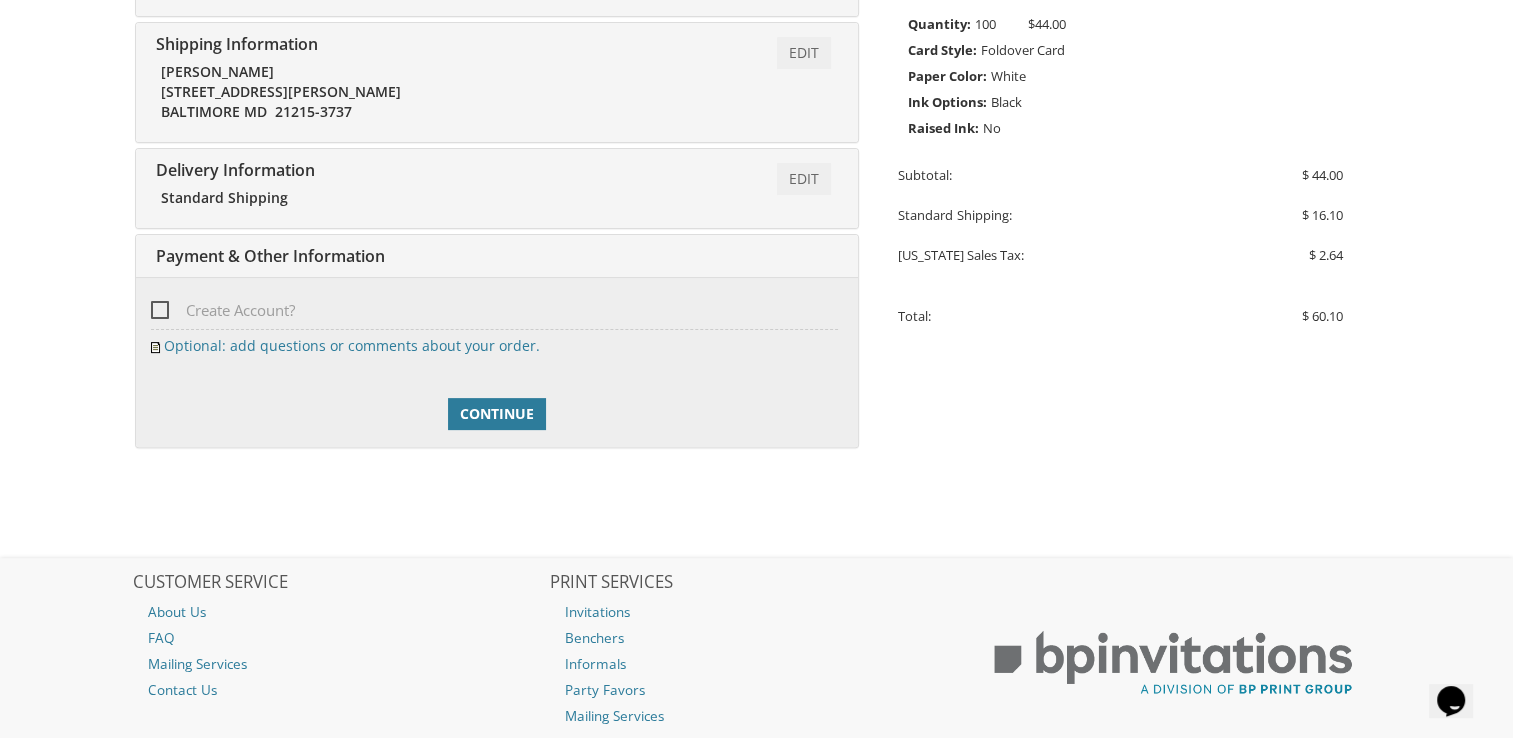 scroll, scrollTop: 456, scrollLeft: 0, axis: vertical 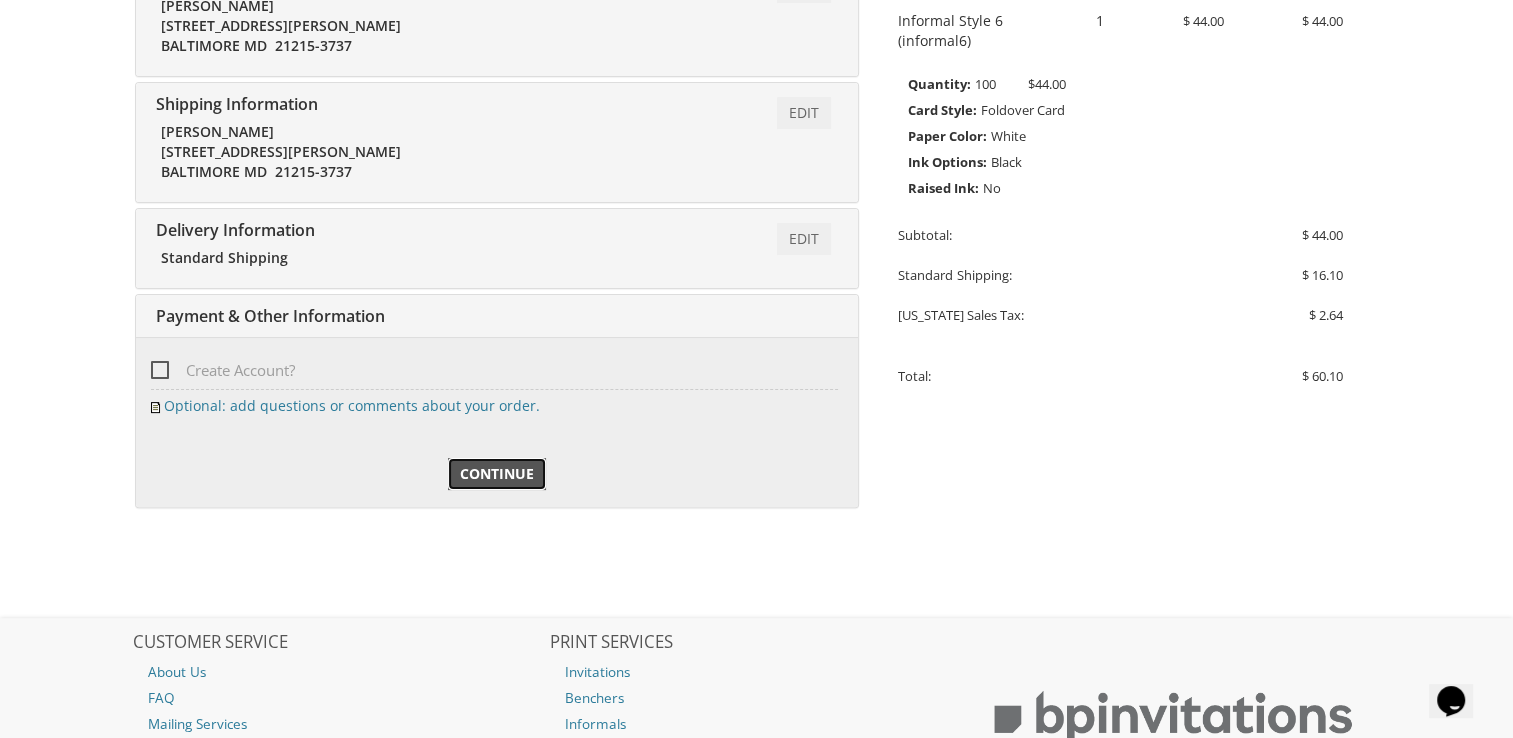 click on "Continue" at bounding box center [497, 474] 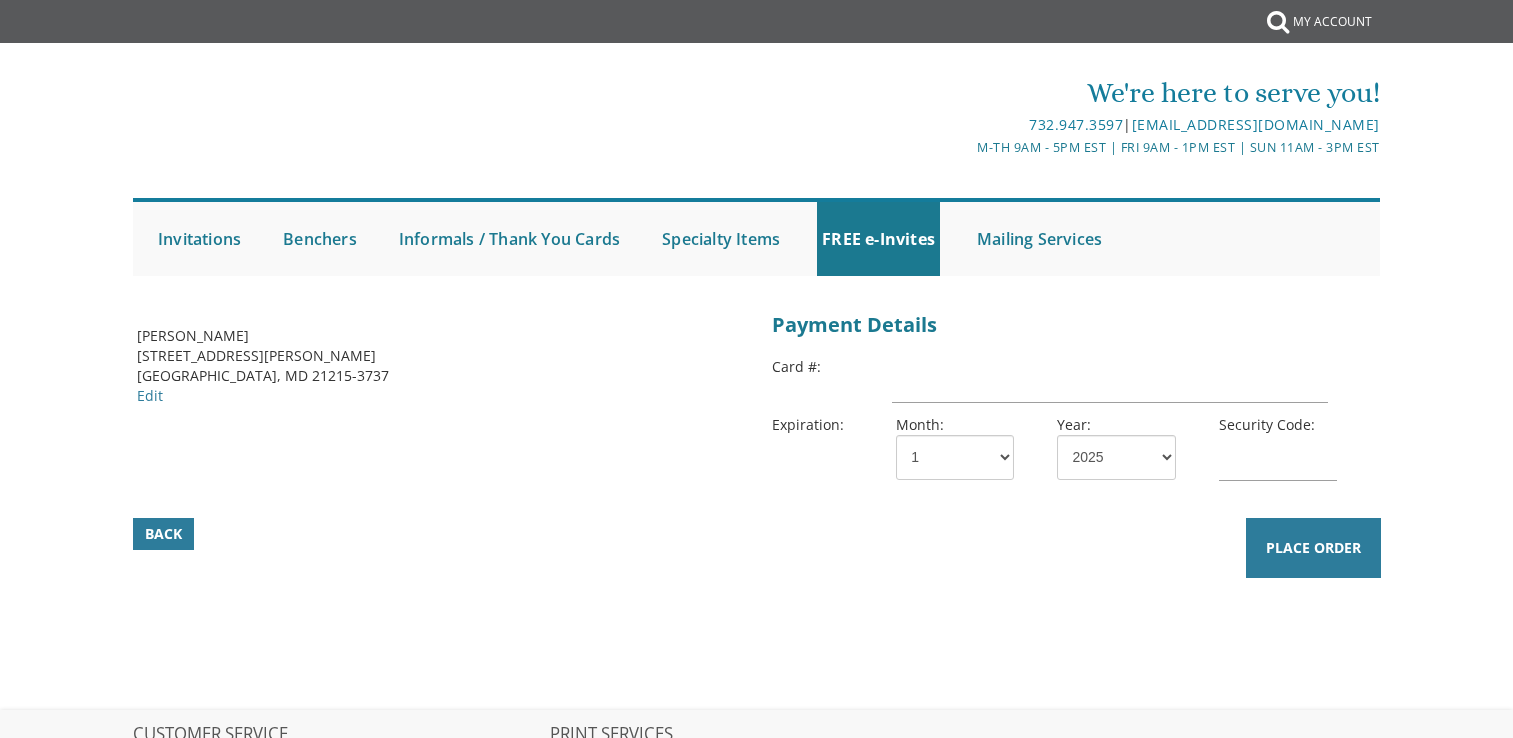 scroll, scrollTop: 0, scrollLeft: 0, axis: both 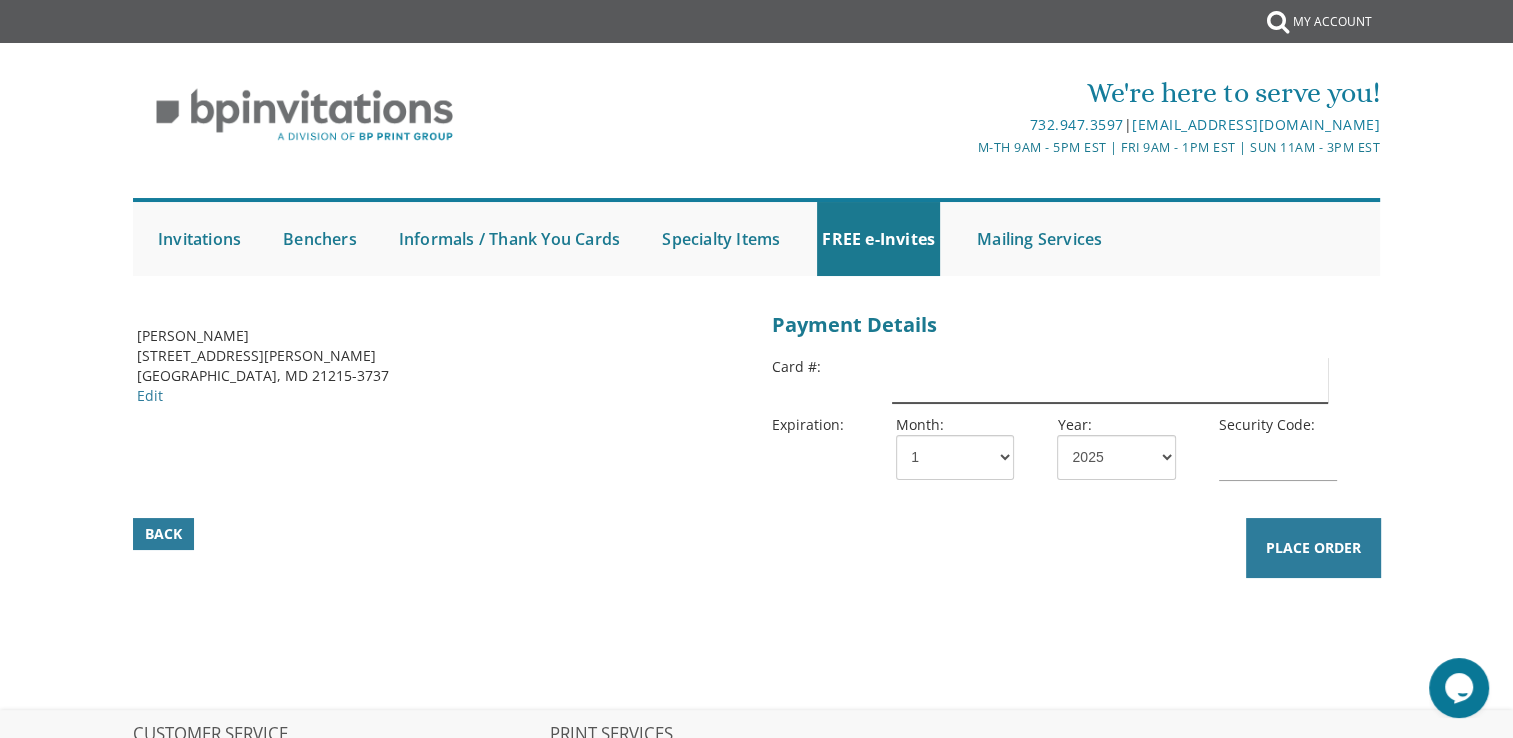 click at bounding box center [1109, 380] 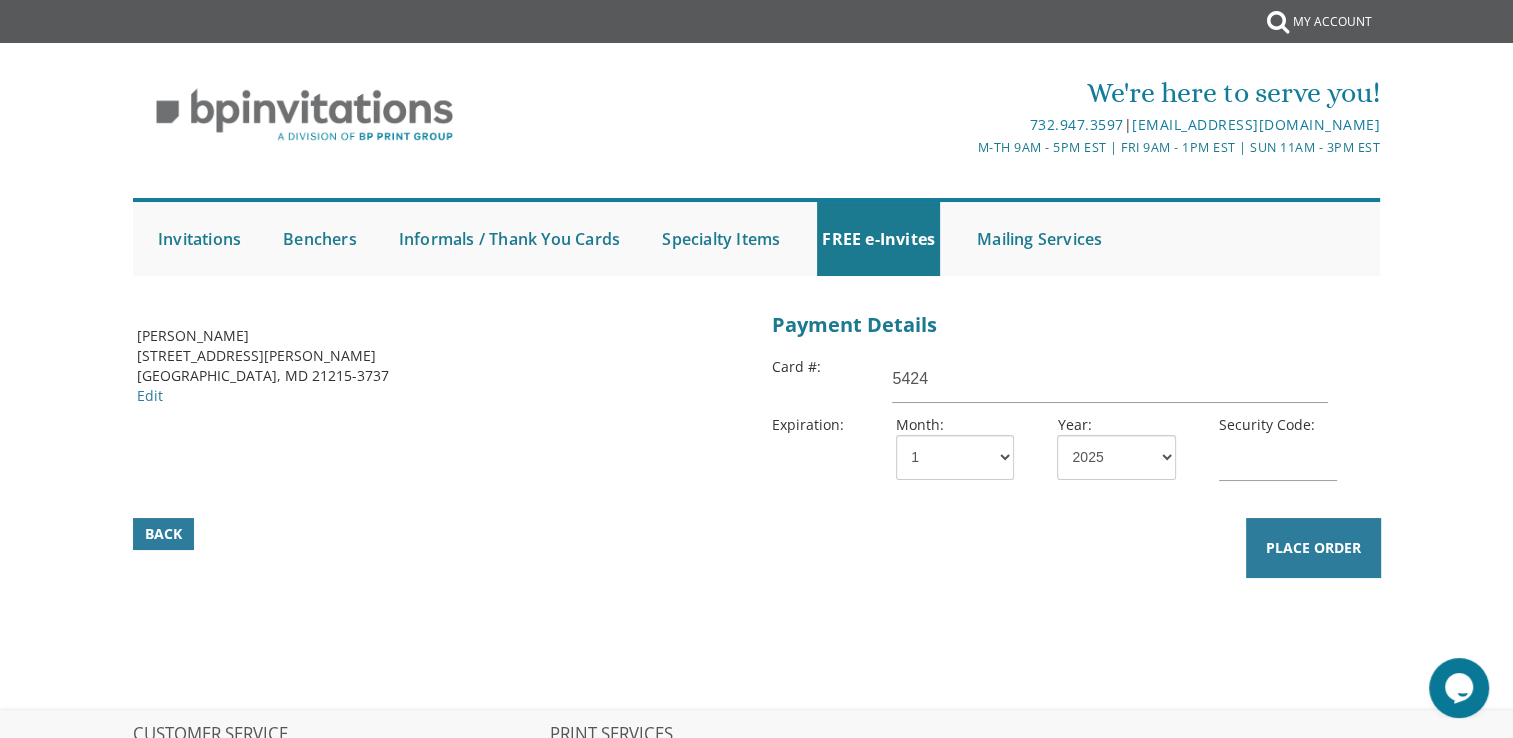 click on "Submit
Invitations
Weddings
Bar Mitzvah
[DEMOGRAPHIC_DATA]
Wedding Minis
Kiddush Minis
FREE e-Invites
Benchers
Judaica Collection
Cardstock Collection
Design Collection
Cardstock Mincha Maariv Collection
Foil Embellished Mincha Maariv
Informals / Thank You Cards
Standard
Bar Mitzvah
Full Color
Specialty Items
Benchers
Seating Boards
Seating Cards
Labels
Tags
Napkin Bands
Placemats
Favor Boxes
Water Bottle Wraps
Sign-In Boards
FREE e-Invites
Vort Invitations
Bris Invitations
Kiddush Invitations
Upsherin Invitations
Mailing Services" at bounding box center [757, 237] 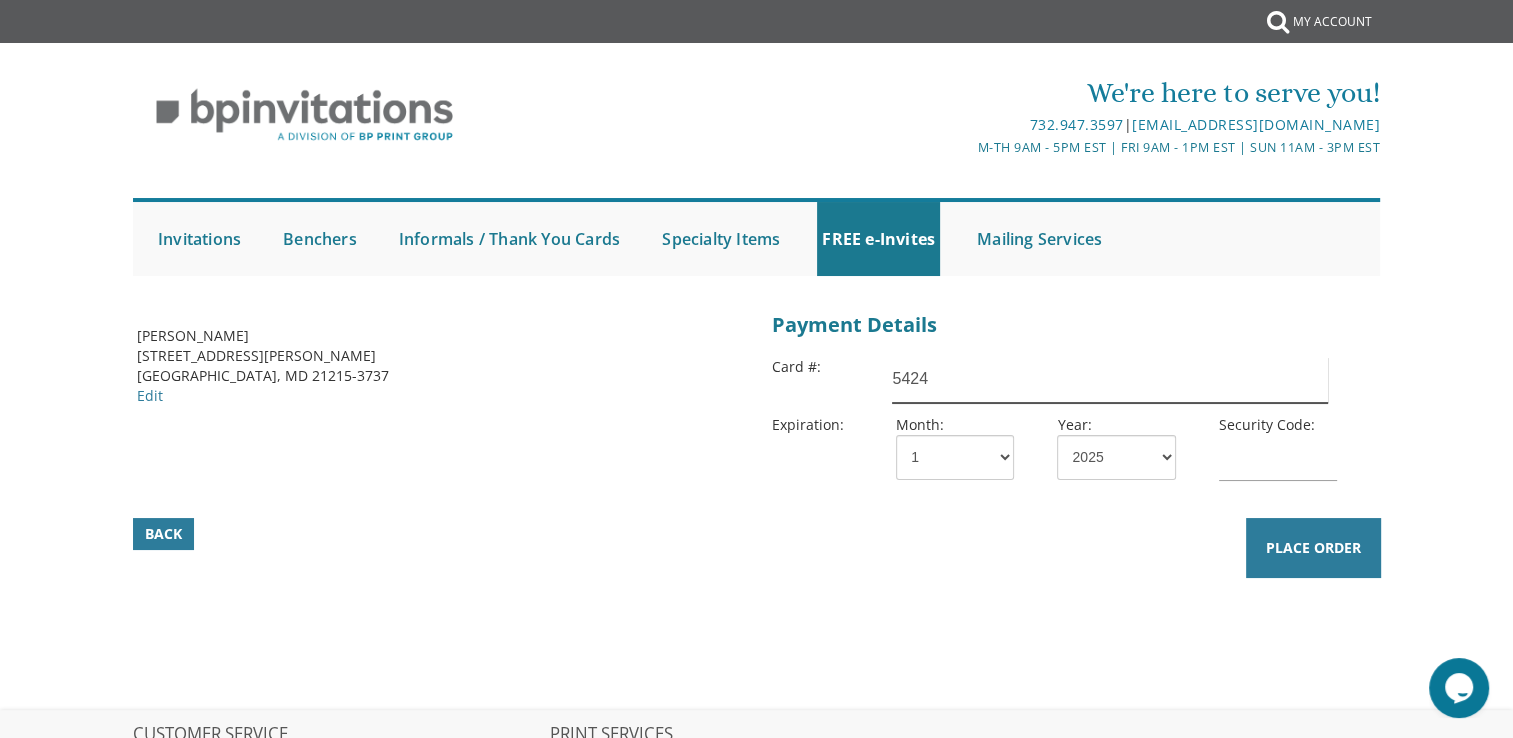 click on "5424" at bounding box center (1109, 380) 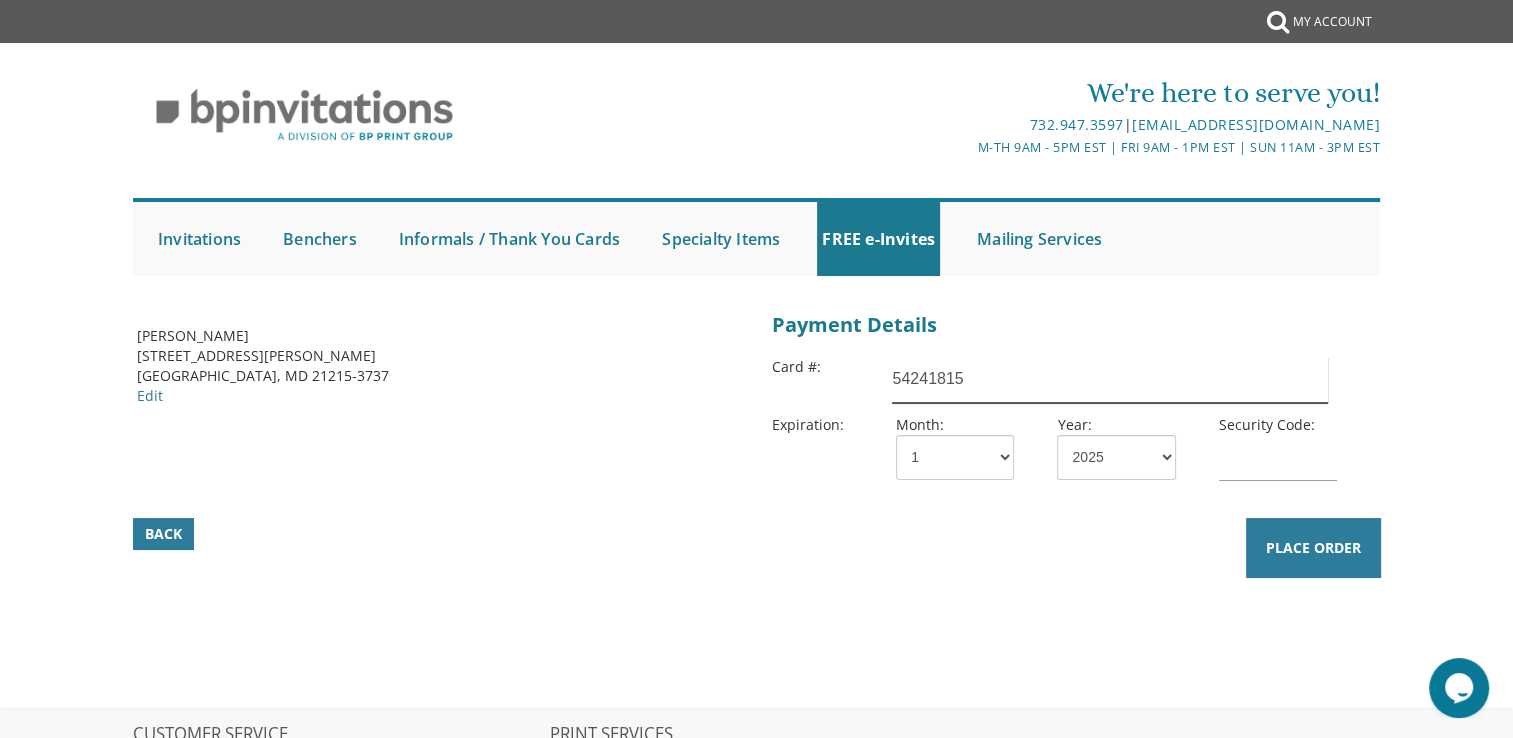 type on "54241815" 